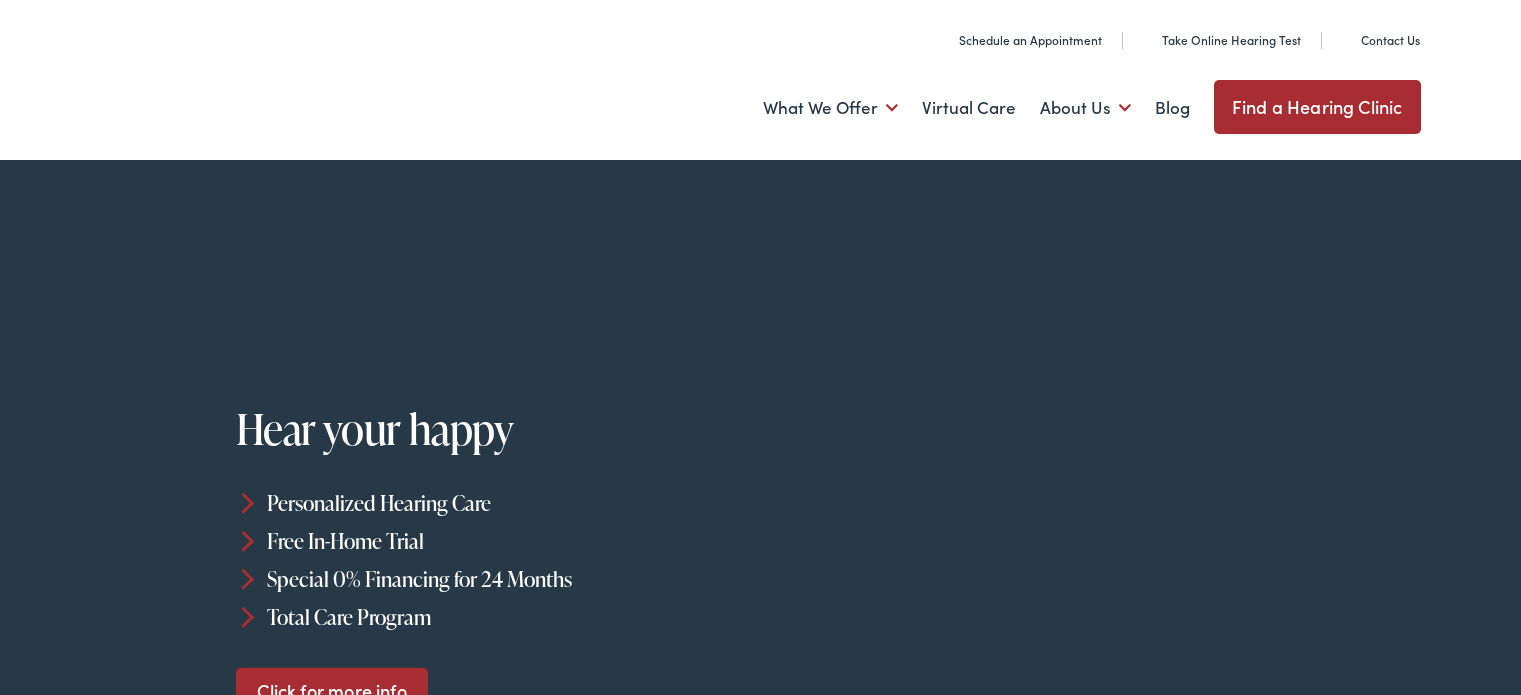 scroll, scrollTop: 0, scrollLeft: 0, axis: both 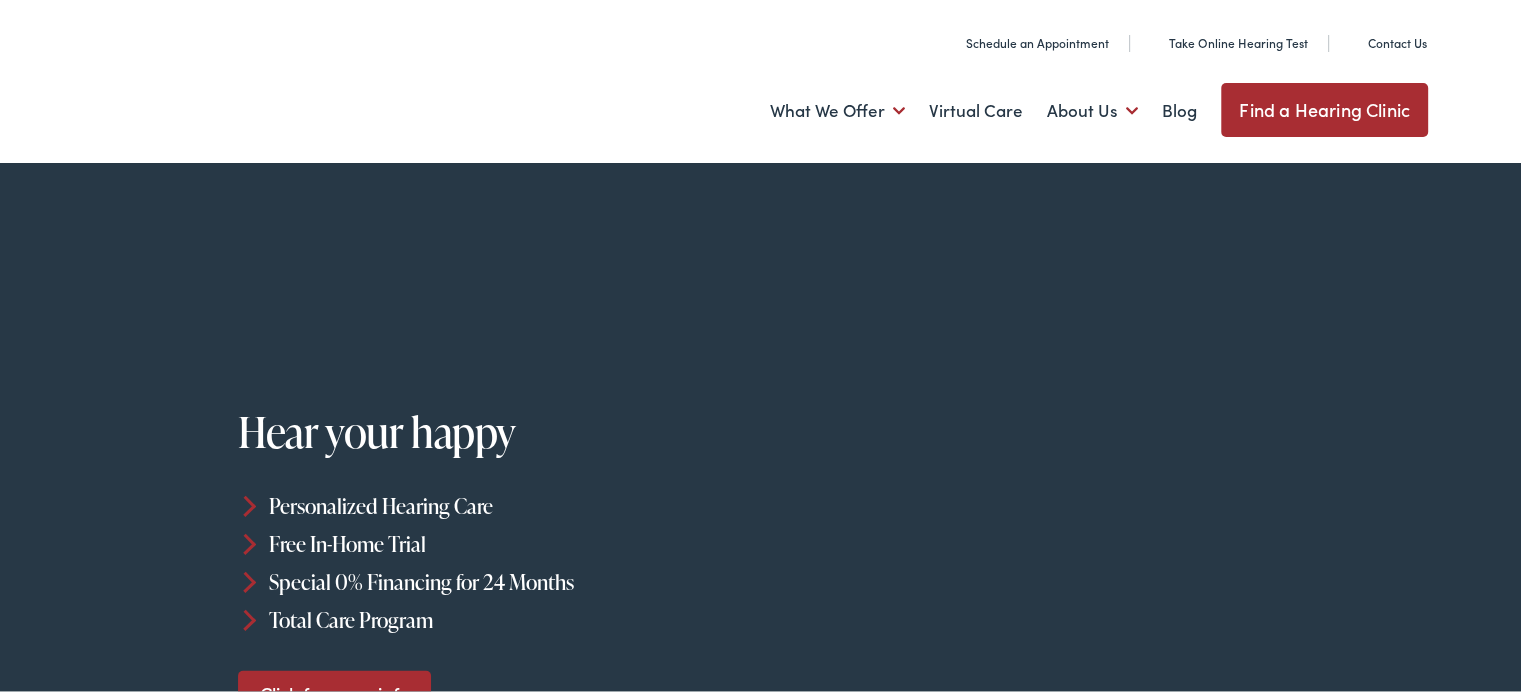 click on "Schedule an Appointment" at bounding box center (1026, 39) 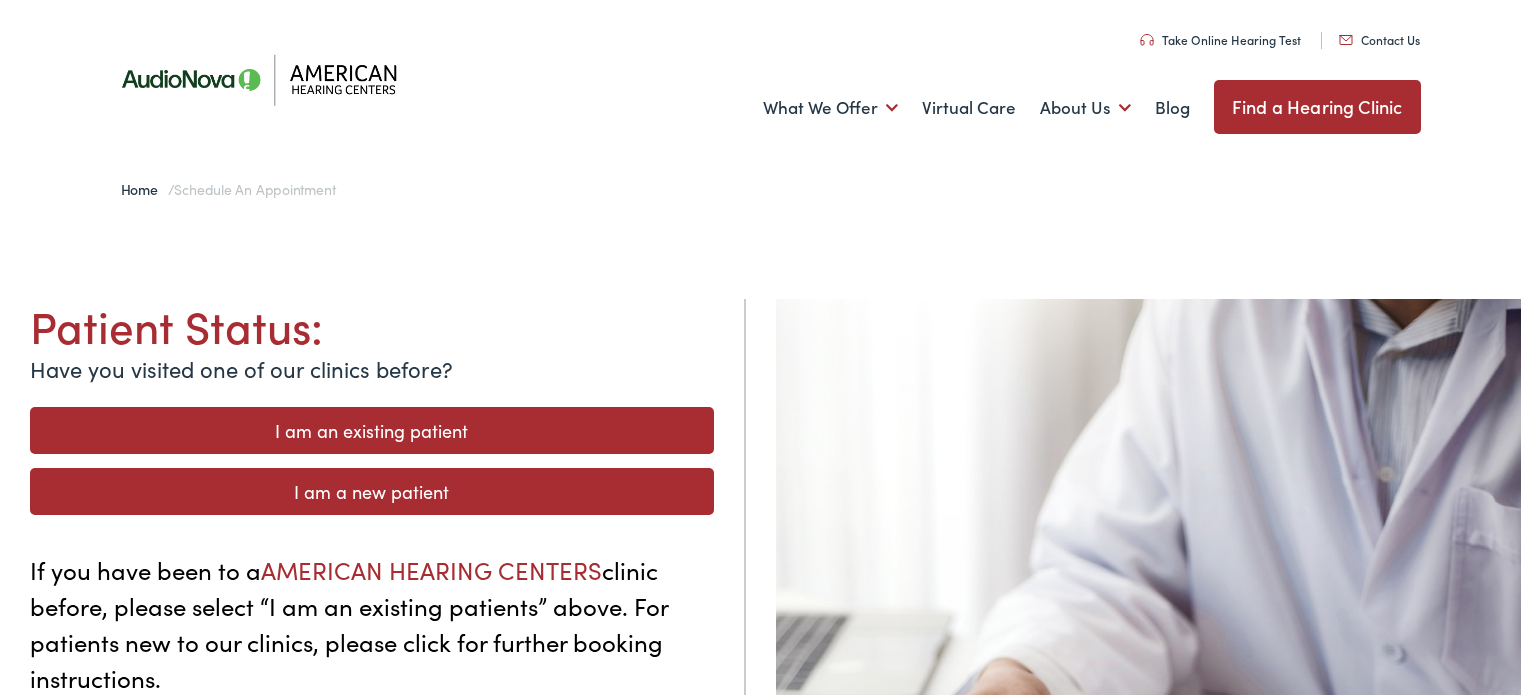scroll, scrollTop: 0, scrollLeft: 0, axis: both 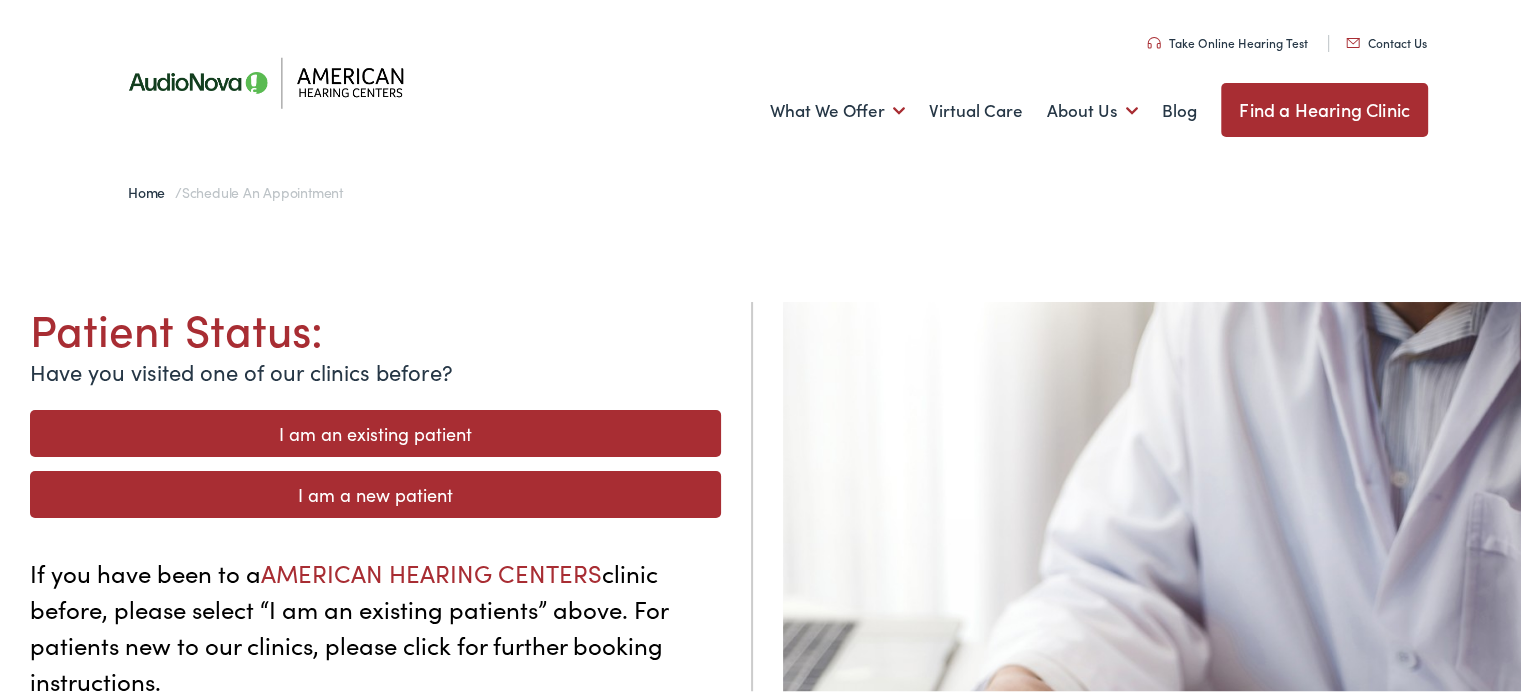 click on "I am a new patient" at bounding box center [375, 491] 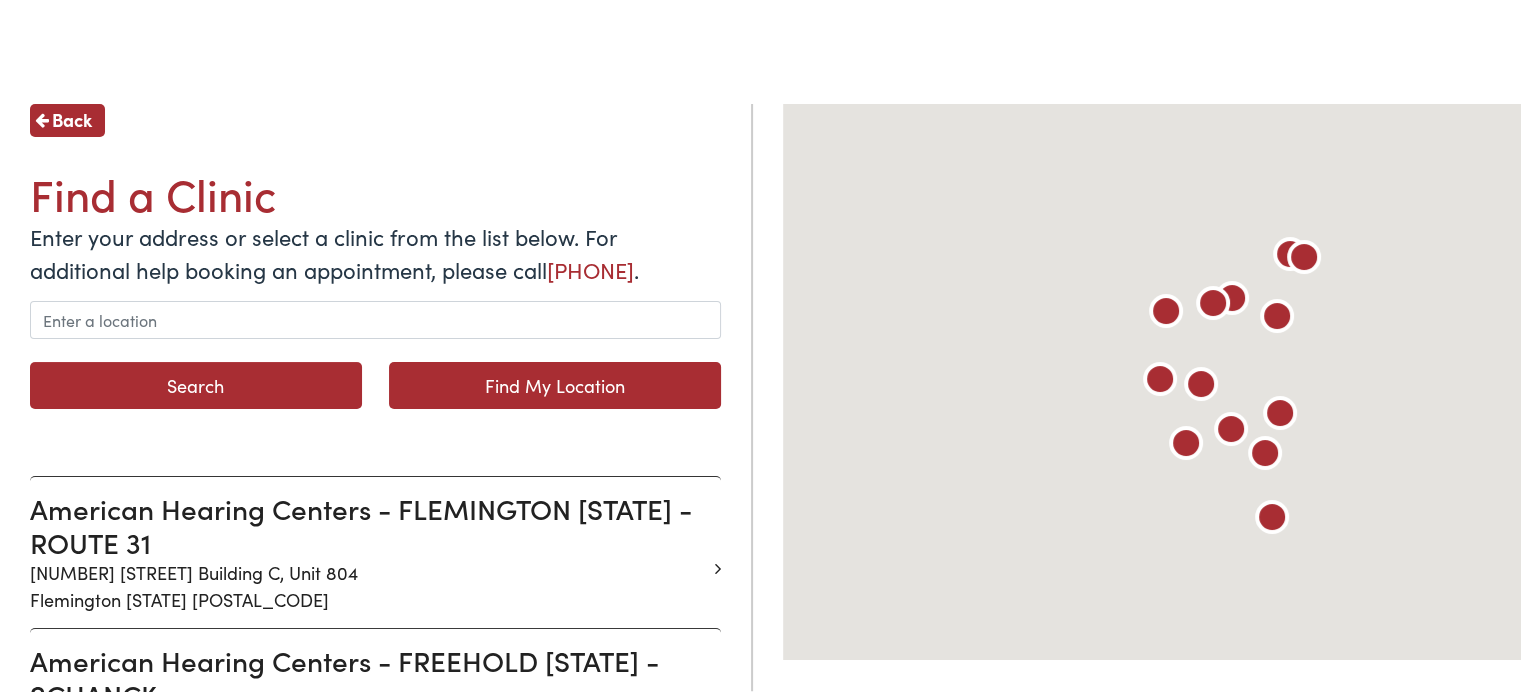 scroll, scrollTop: 200, scrollLeft: 0, axis: vertical 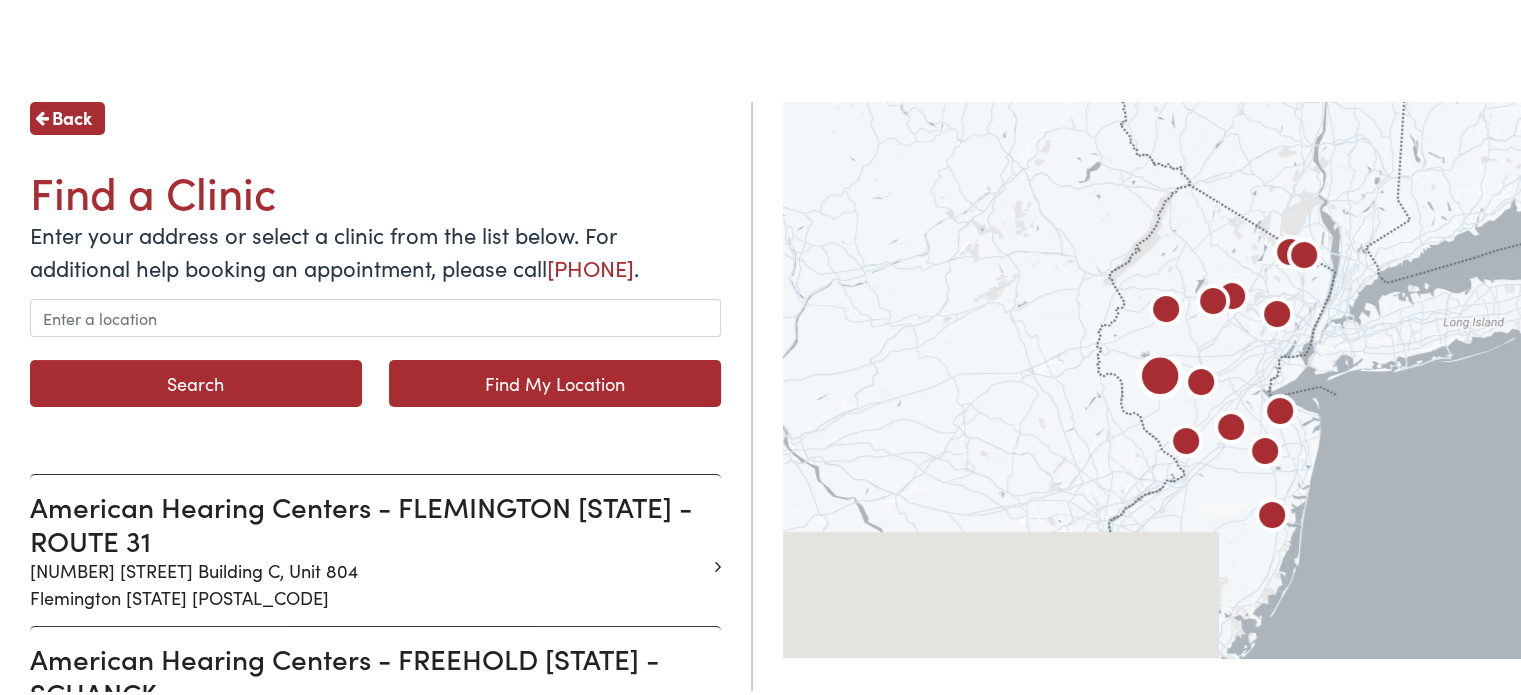 click on "American Hearing Centers - FLEMINGTON NJ - ROUTE 31" at bounding box center (368, 520) 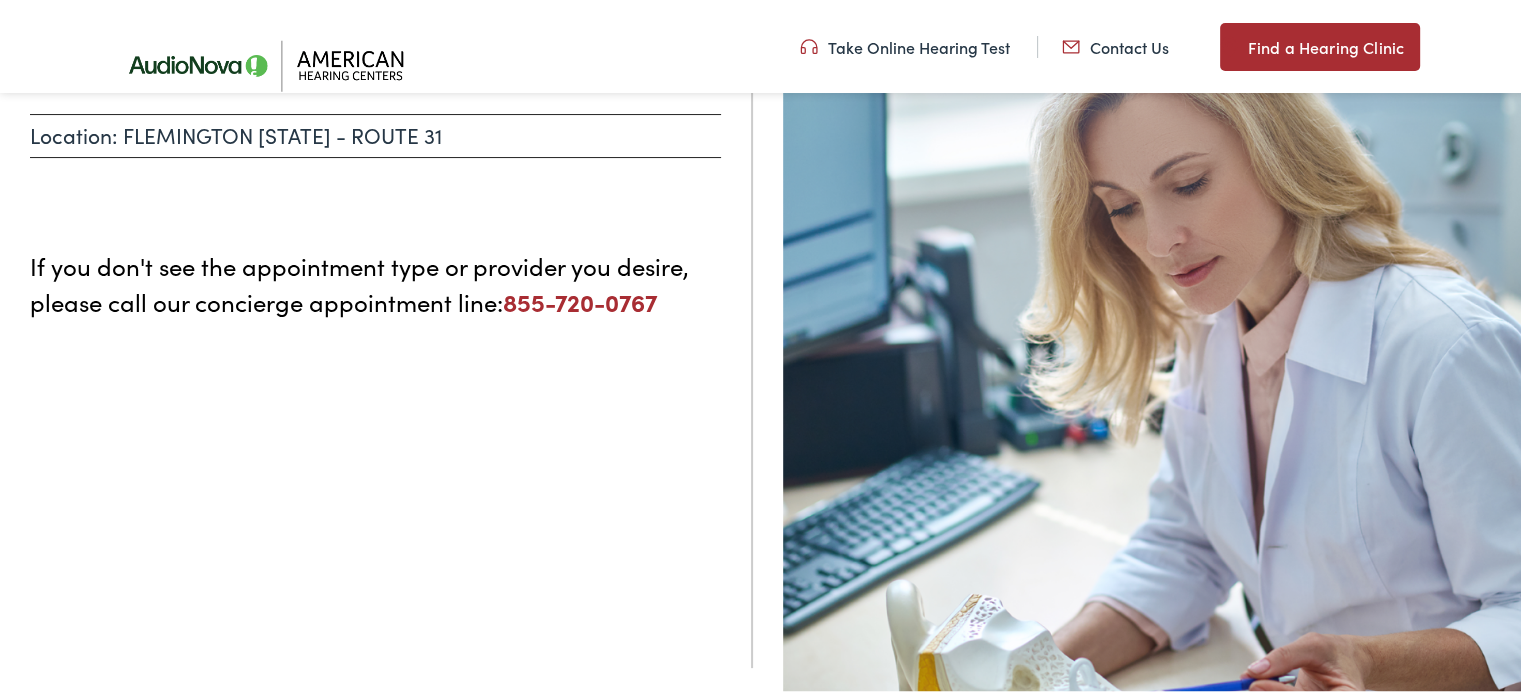 scroll, scrollTop: 200, scrollLeft: 0, axis: vertical 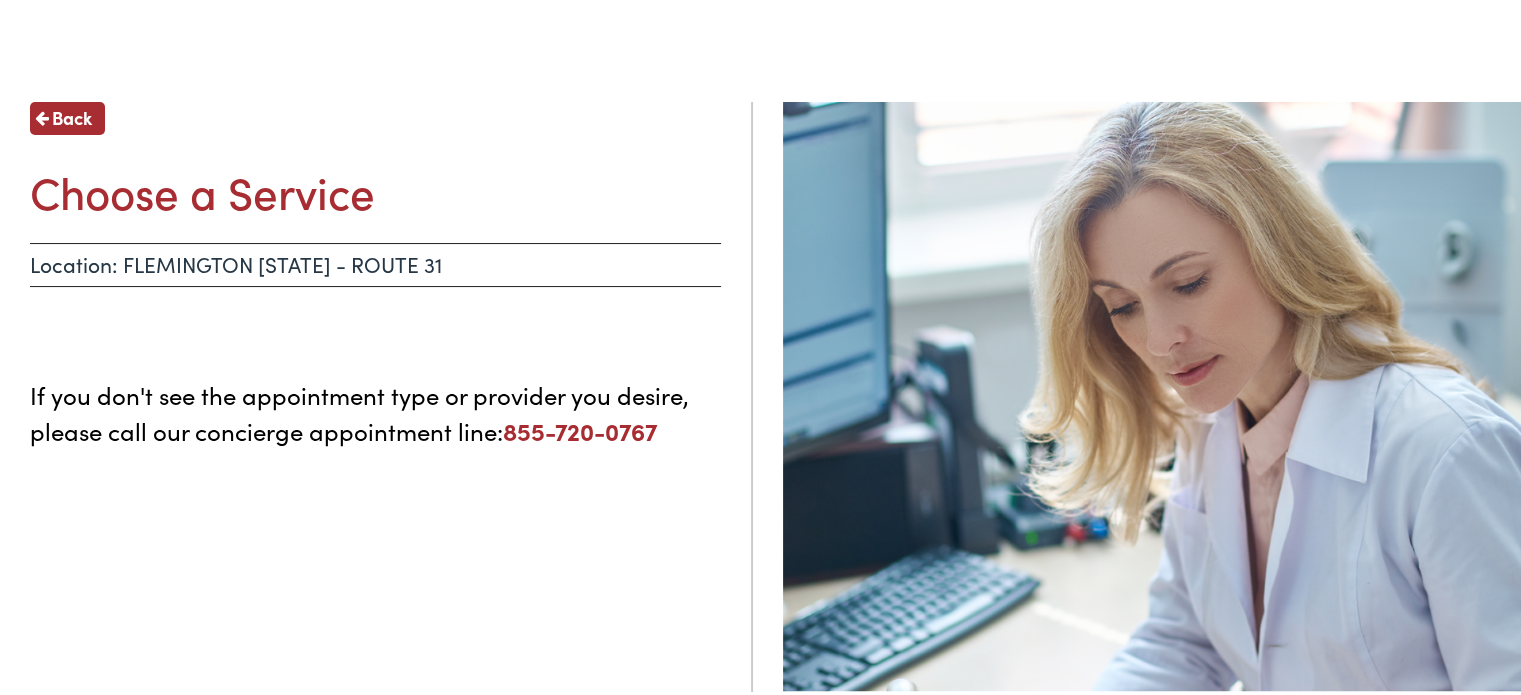 click on "Location: FLEMINGTON NJ - ROUTE 31" at bounding box center [375, 262] 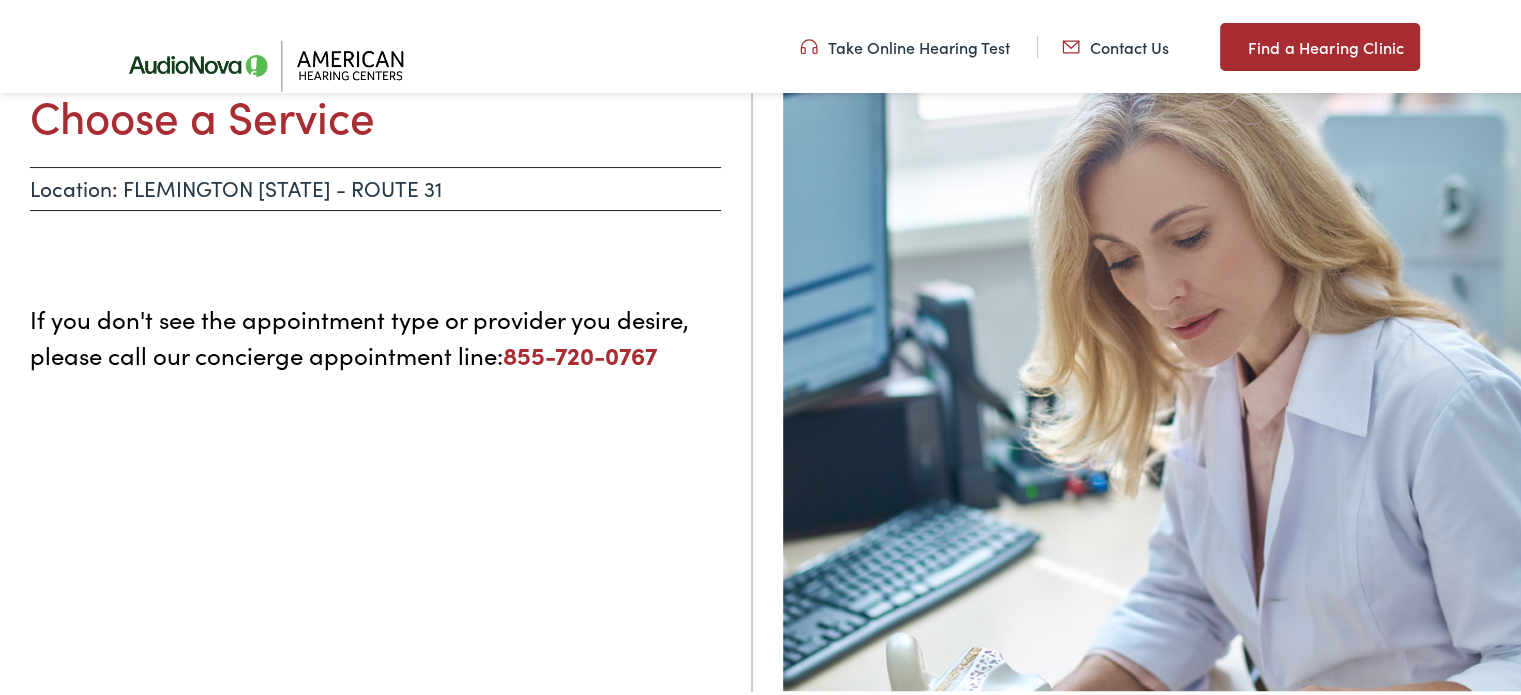 scroll, scrollTop: 300, scrollLeft: 0, axis: vertical 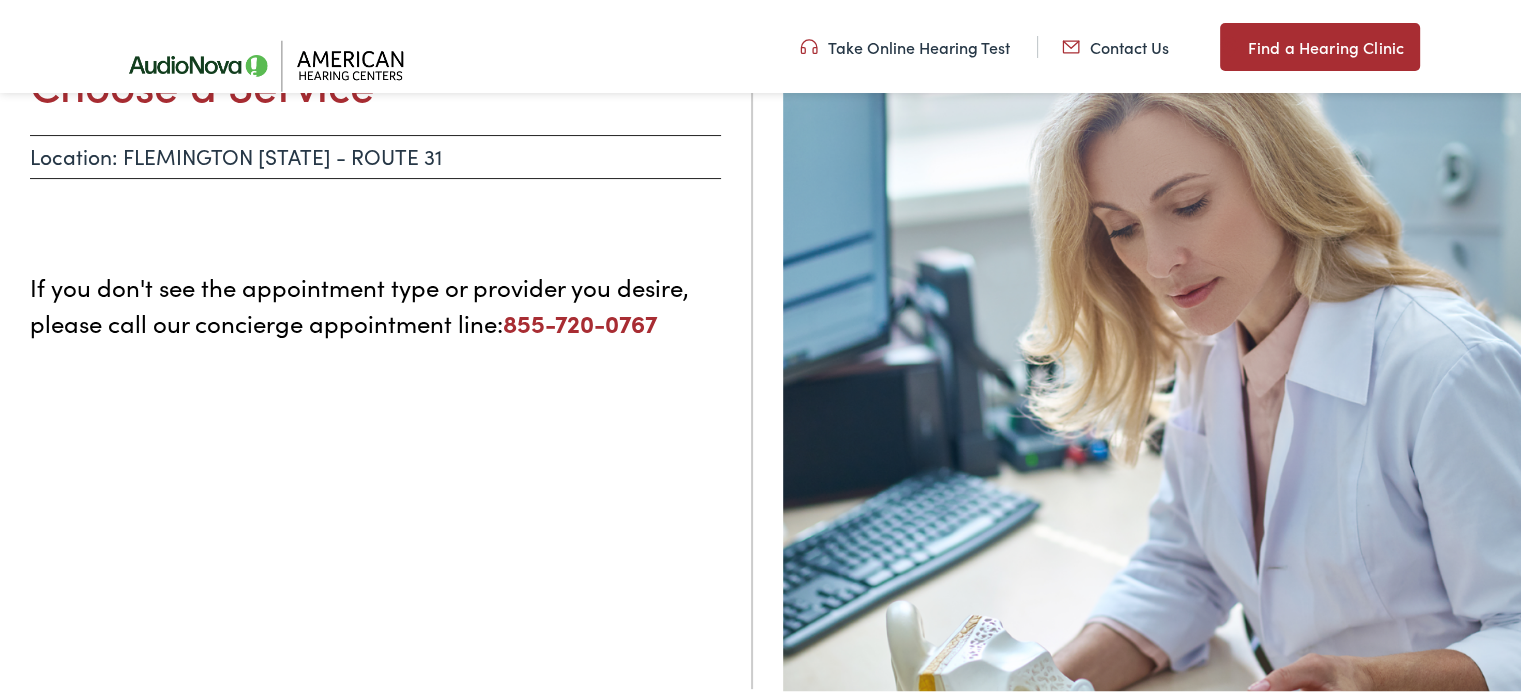 drag, startPoint x: 64, startPoint y: 156, endPoint x: 282, endPoint y: 151, distance: 218.05733 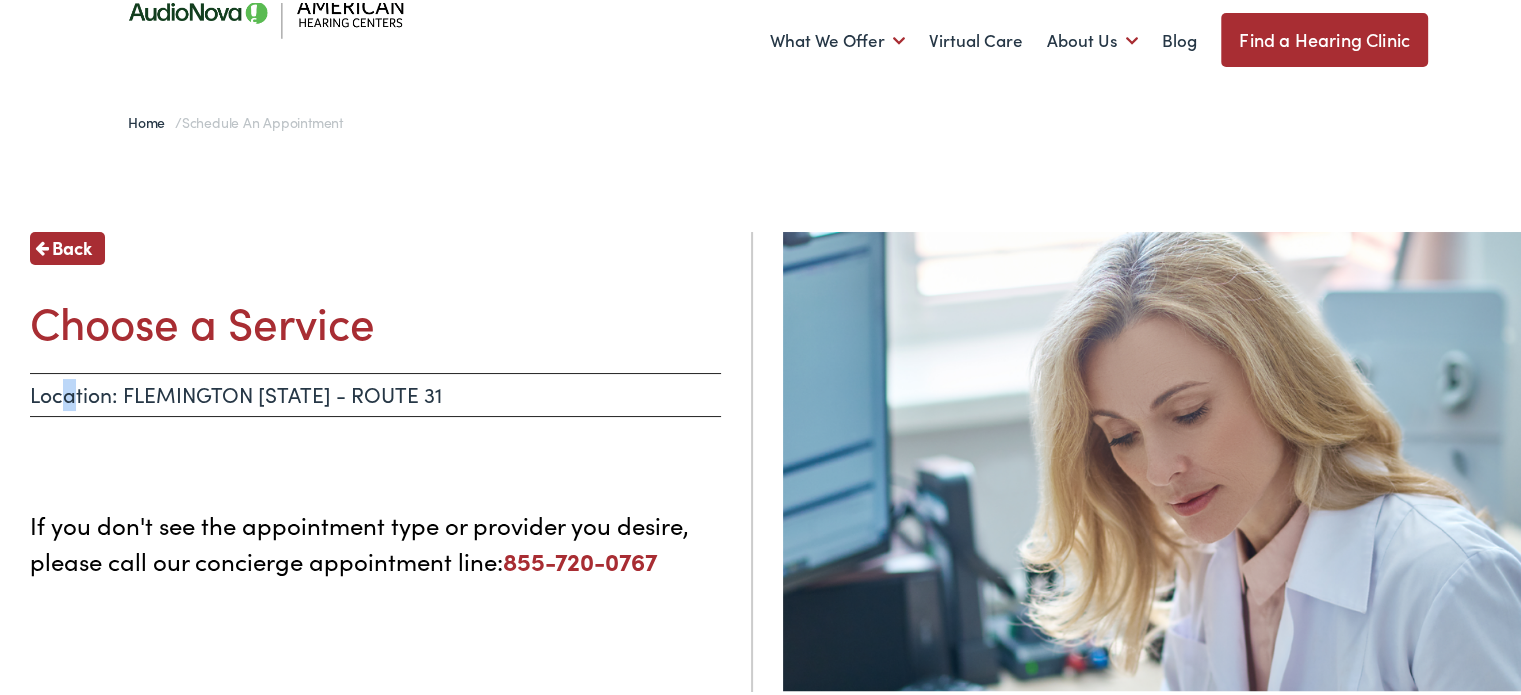scroll, scrollTop: 0, scrollLeft: 0, axis: both 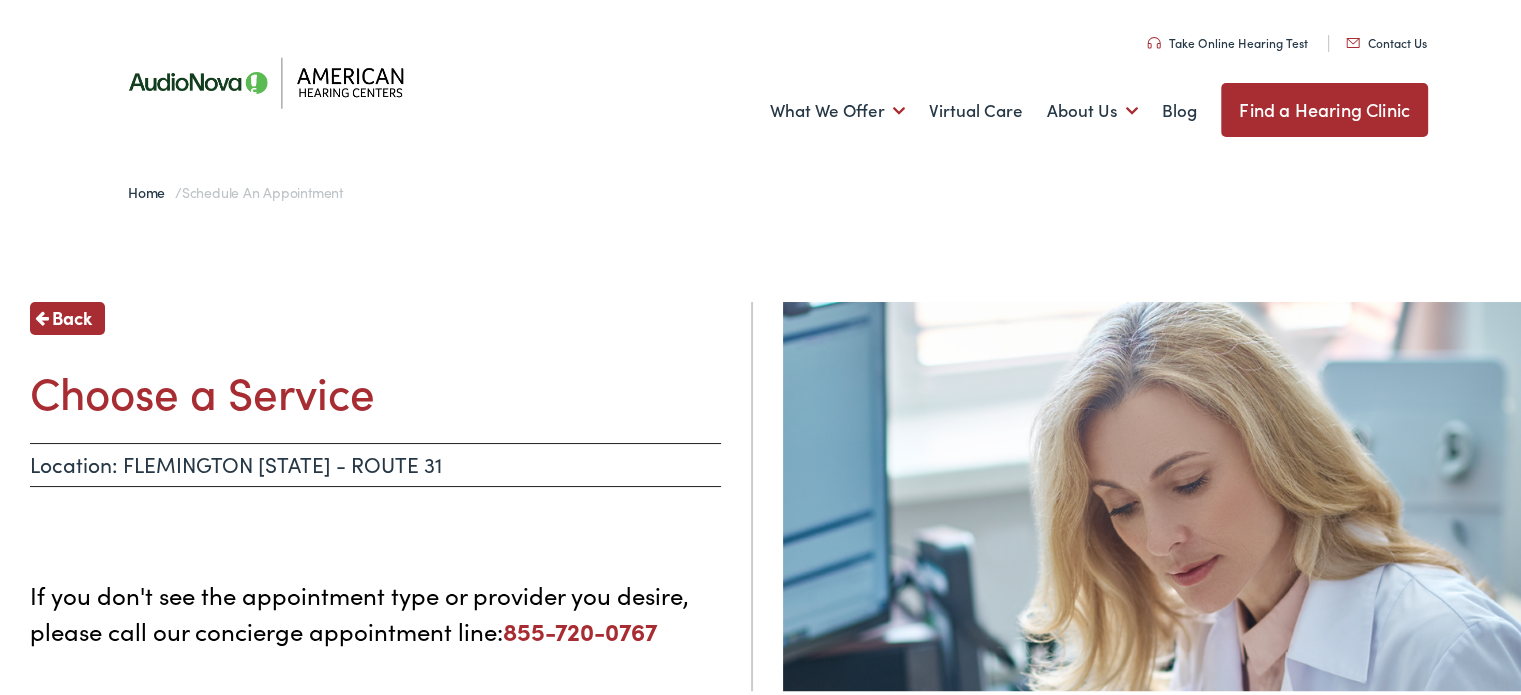 click on "Location: FLEMINGTON NJ - ROUTE 31" at bounding box center (375, 462) 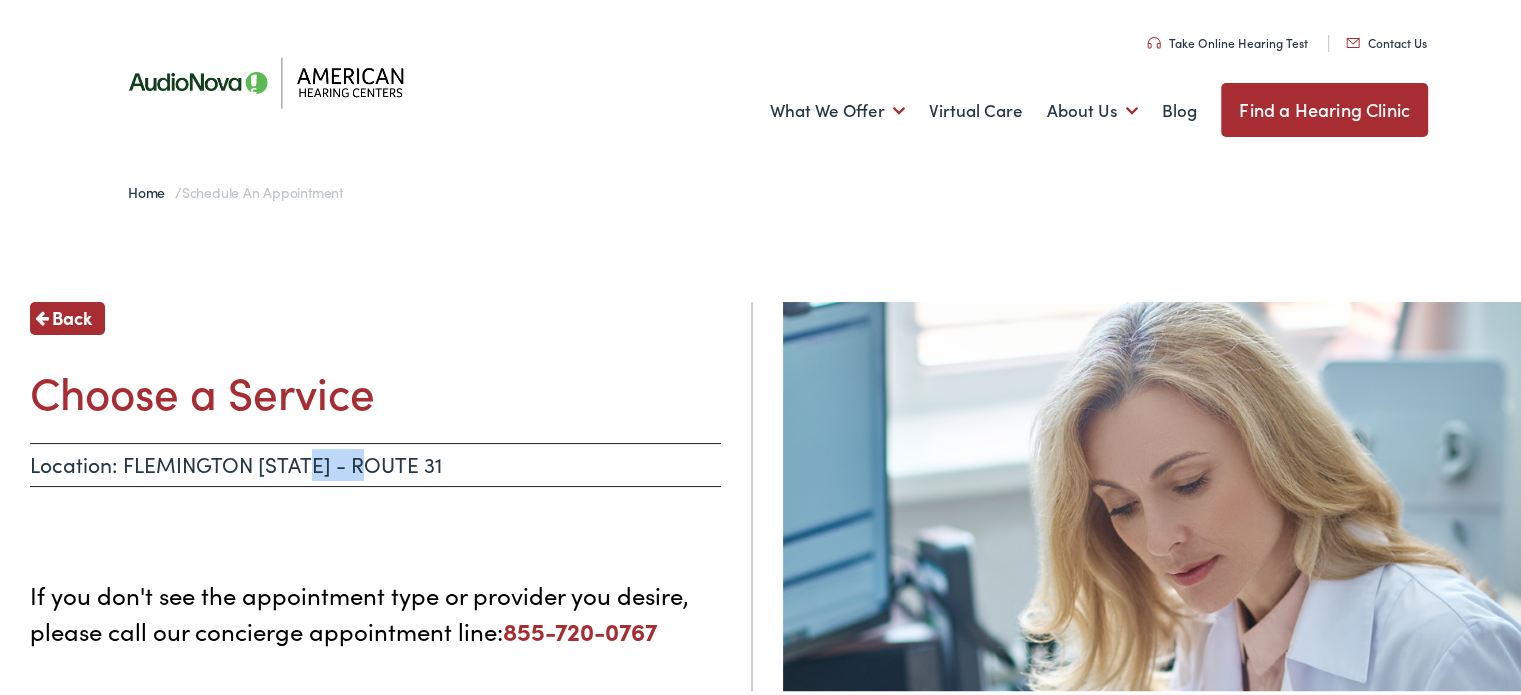 click on "Location: FLEMINGTON NJ - ROUTE 31" at bounding box center (375, 462) 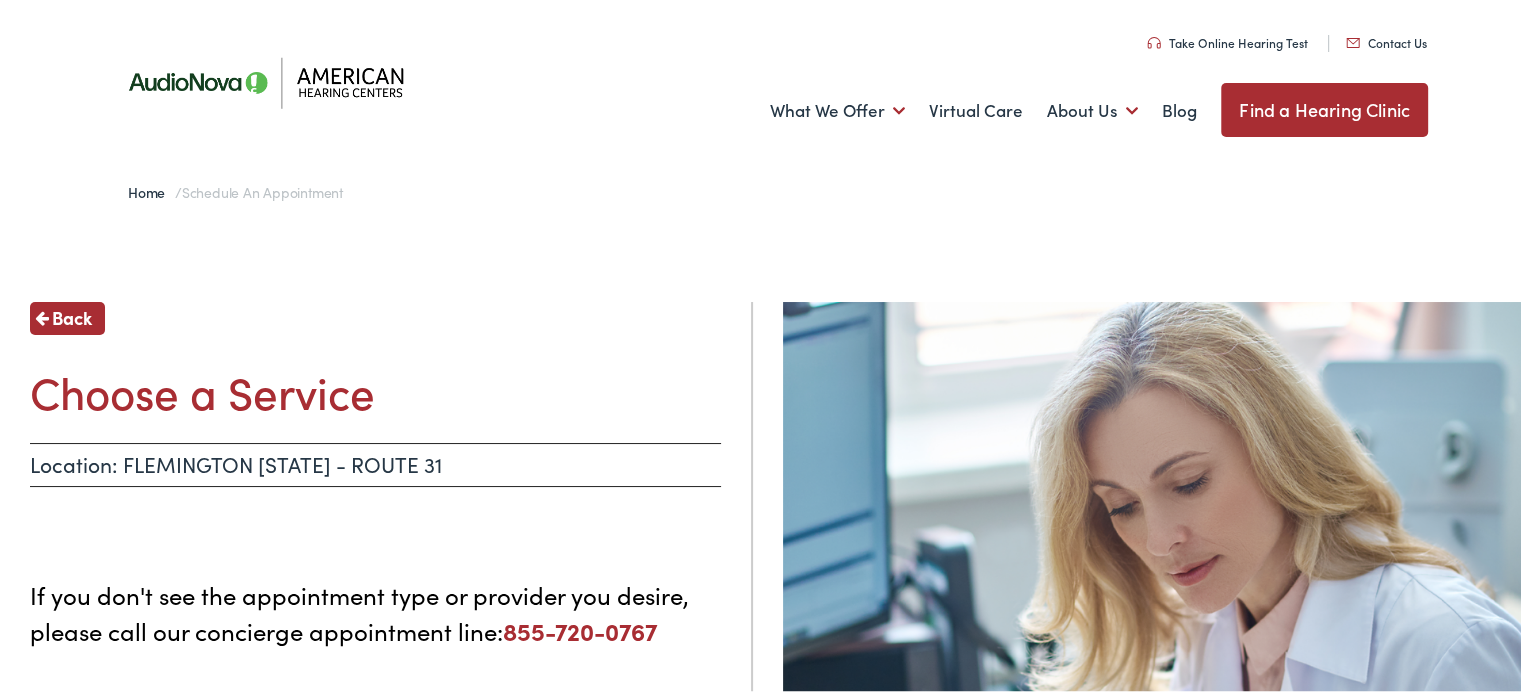 click on "Choose a Service" at bounding box center (375, 388) 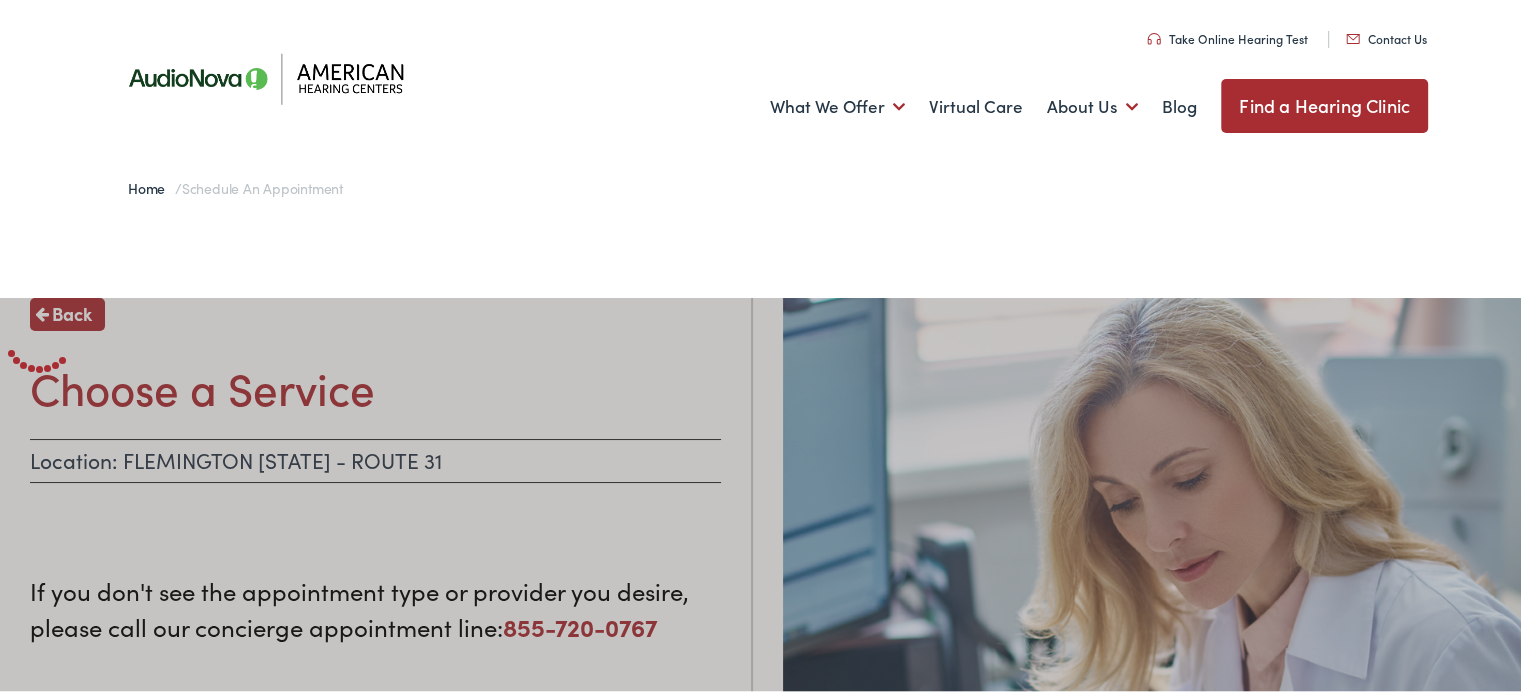 scroll, scrollTop: 0, scrollLeft: 0, axis: both 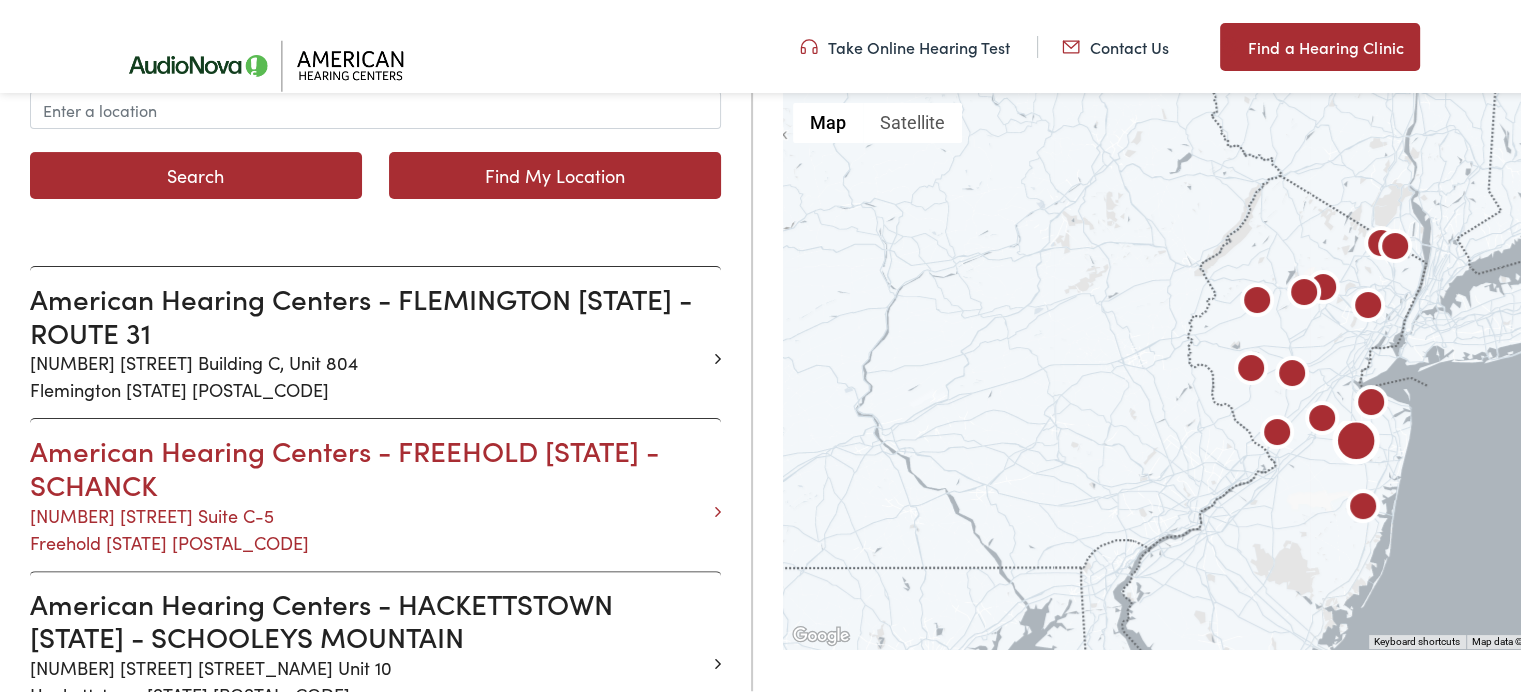 click on "American Hearing Centers - FREEHOLD NJ - SCHANCK" at bounding box center (368, 464) 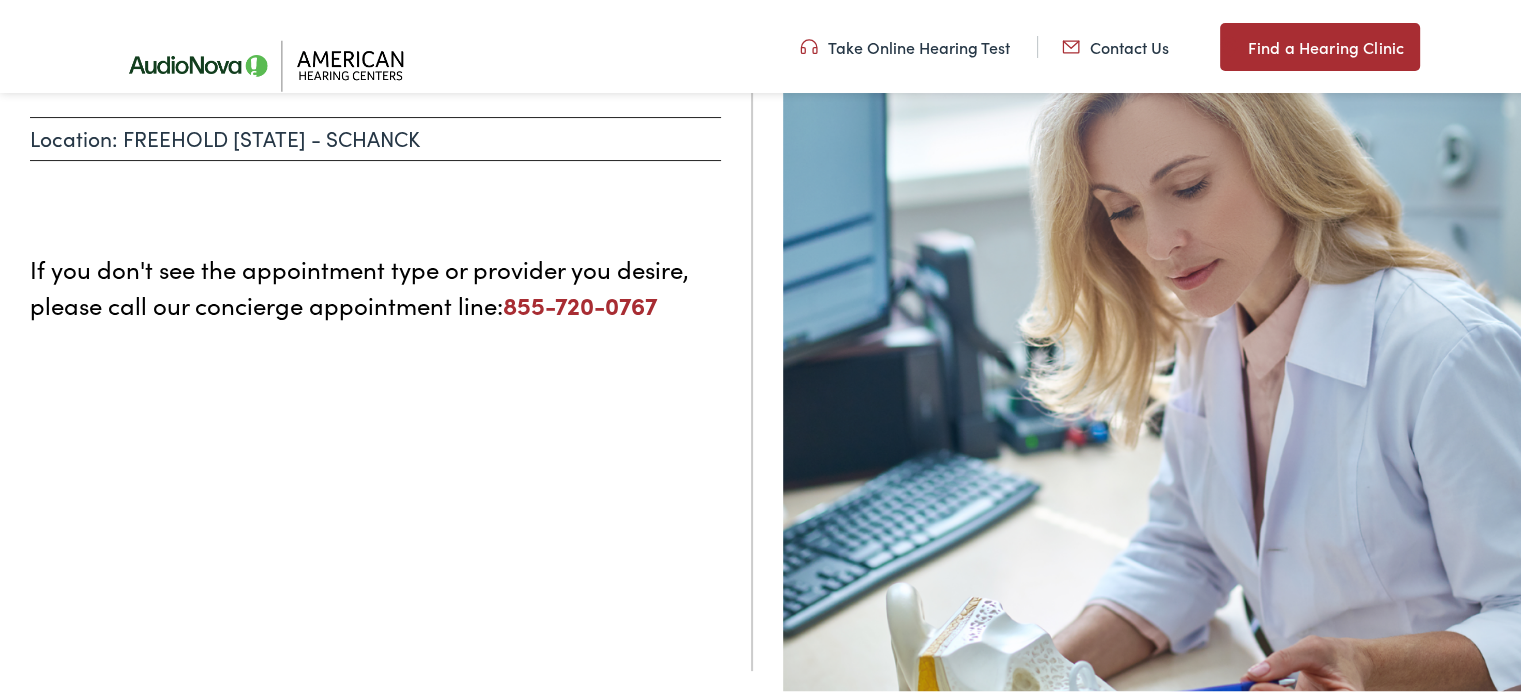 scroll, scrollTop: 0, scrollLeft: 0, axis: both 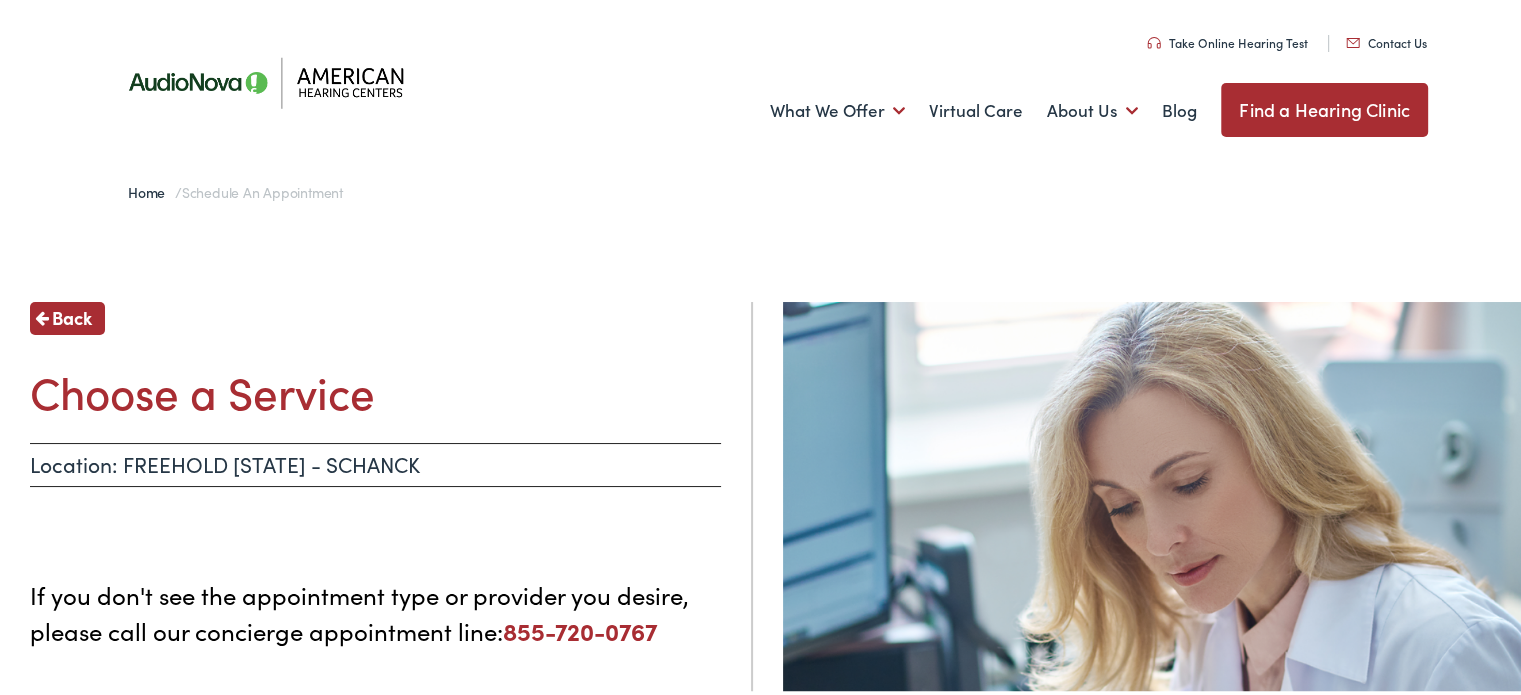 click on "Location: FREEHOLD NJ - SCHANCK" at bounding box center (375, 462) 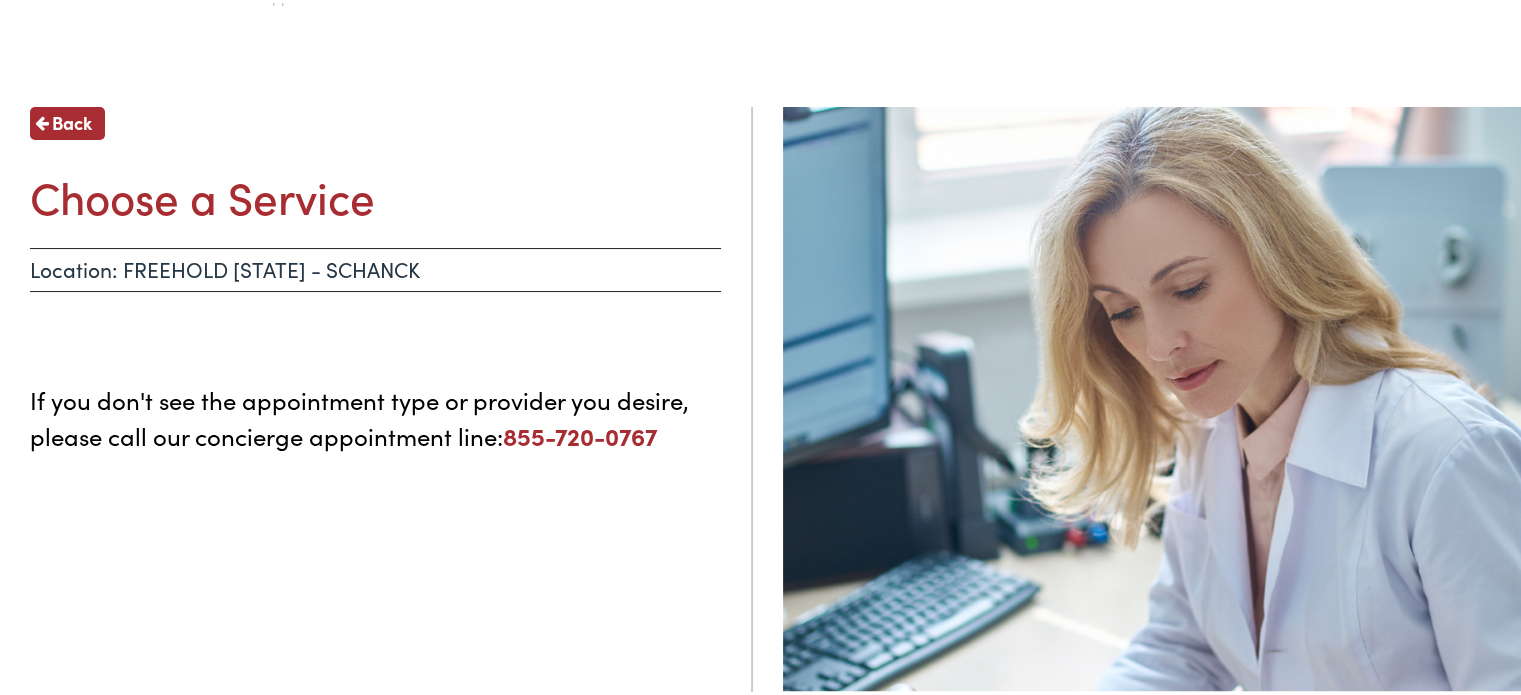scroll, scrollTop: 0, scrollLeft: 0, axis: both 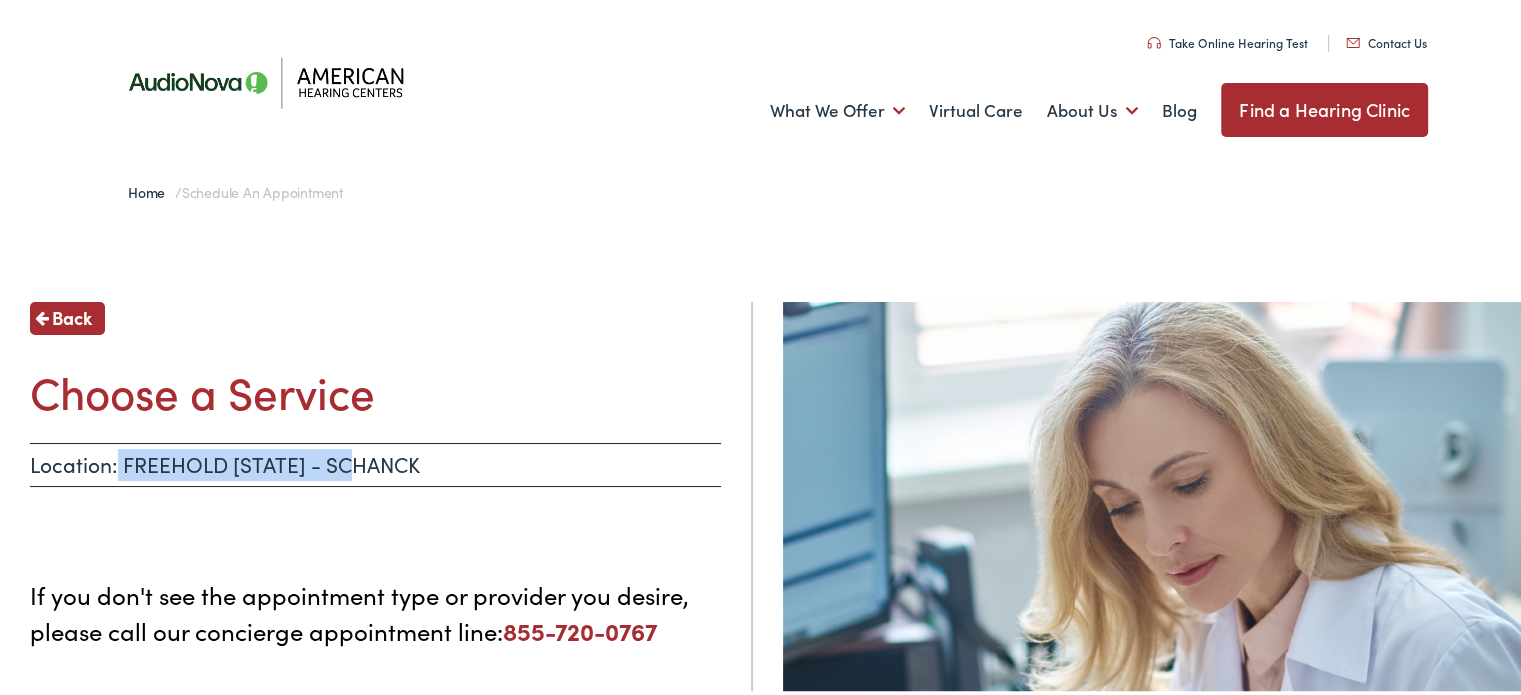 drag, startPoint x: 115, startPoint y: 457, endPoint x: 478, endPoint y: 468, distance: 363.16663 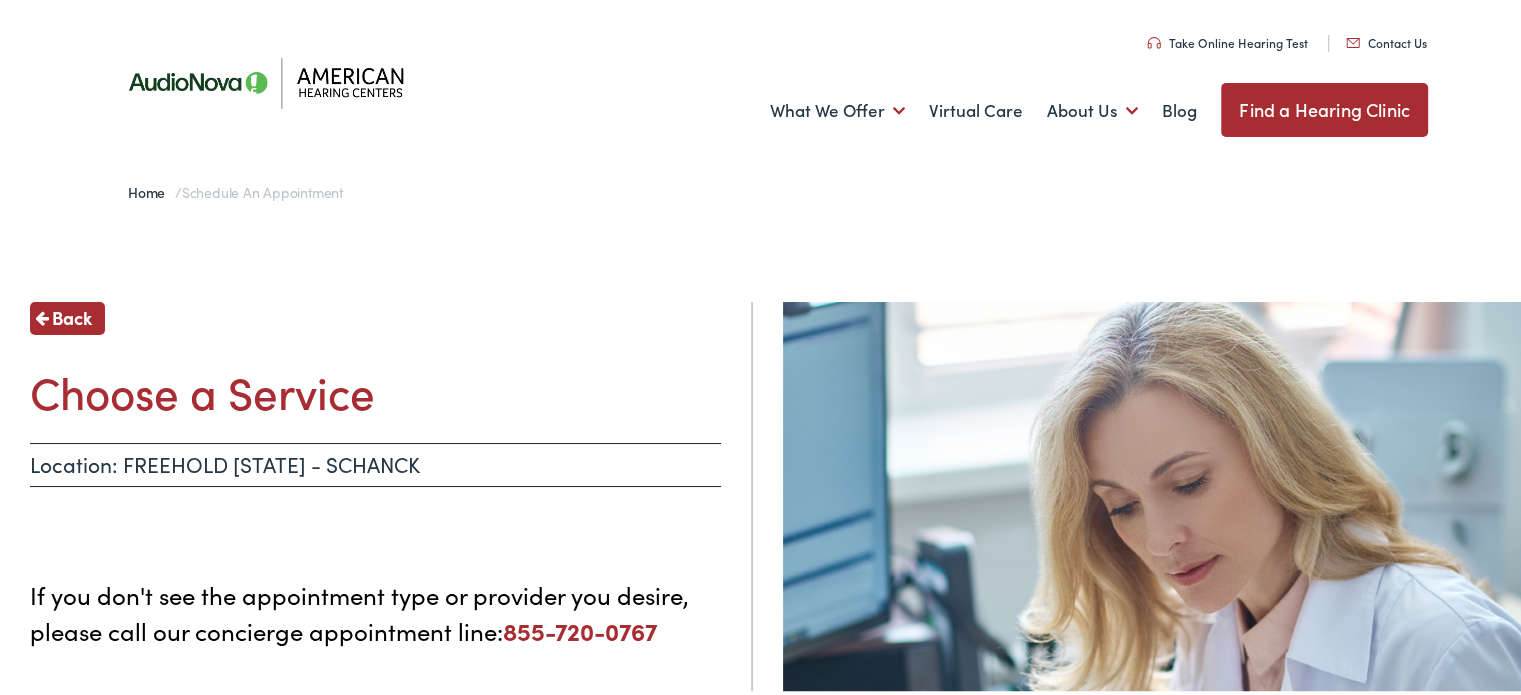 click on "Location: FREEHOLD NJ - SCHANCK" at bounding box center (375, 462) 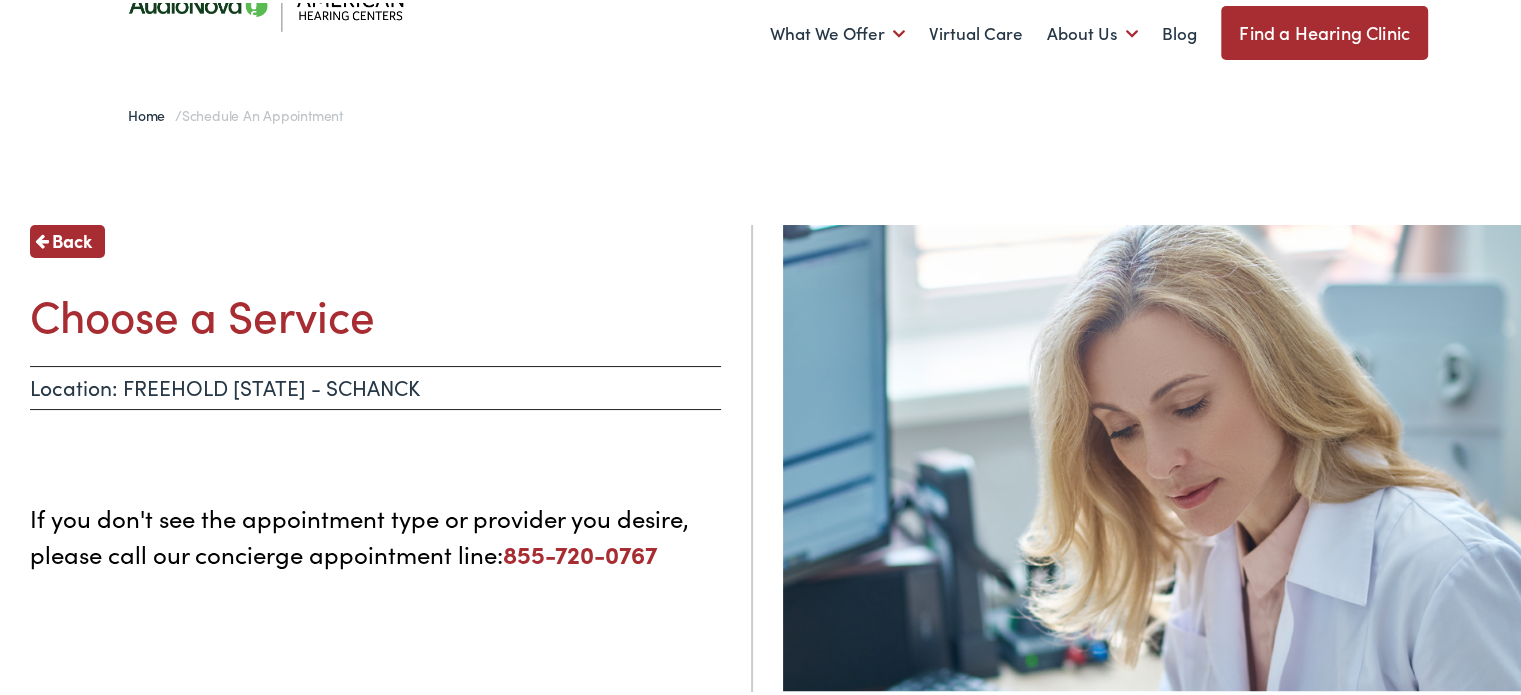 scroll, scrollTop: 200, scrollLeft: 0, axis: vertical 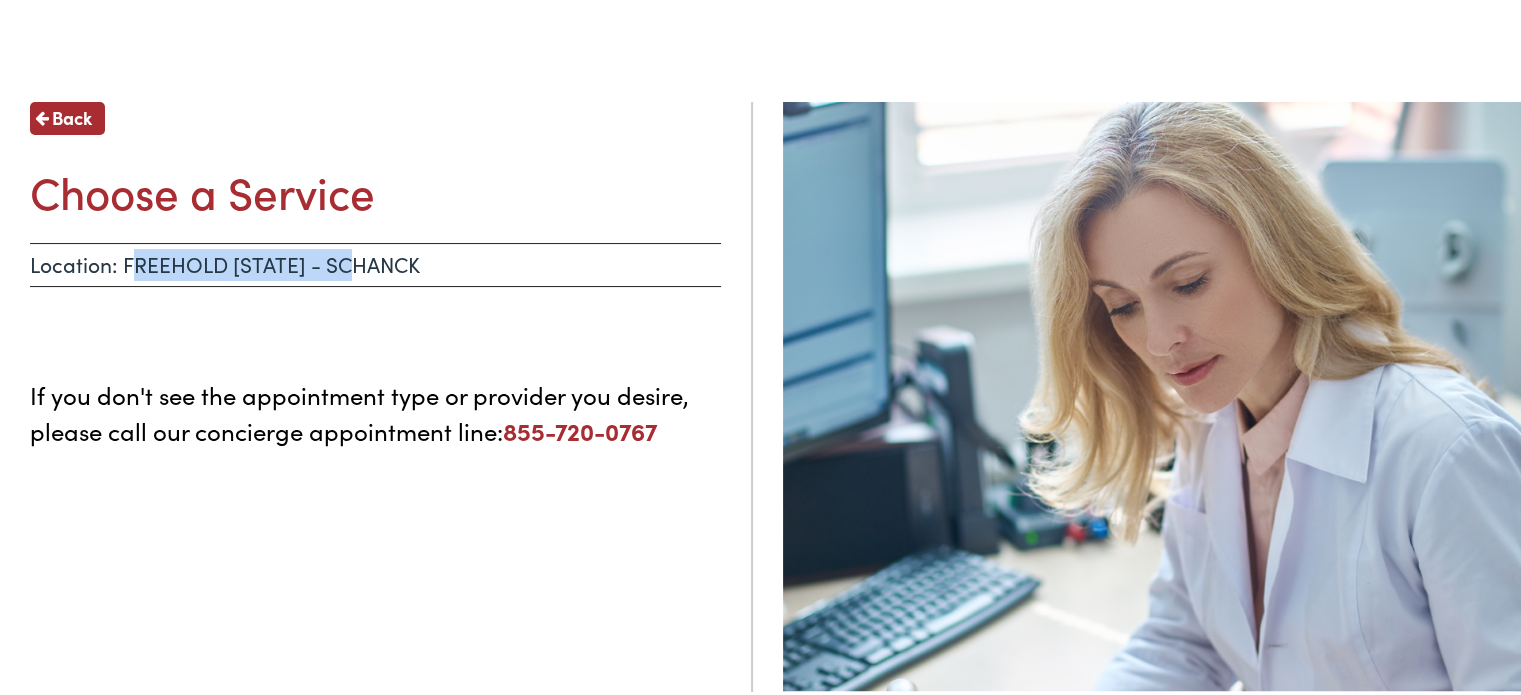 drag, startPoint x: 132, startPoint y: 265, endPoint x: 728, endPoint y: 278, distance: 596.1418 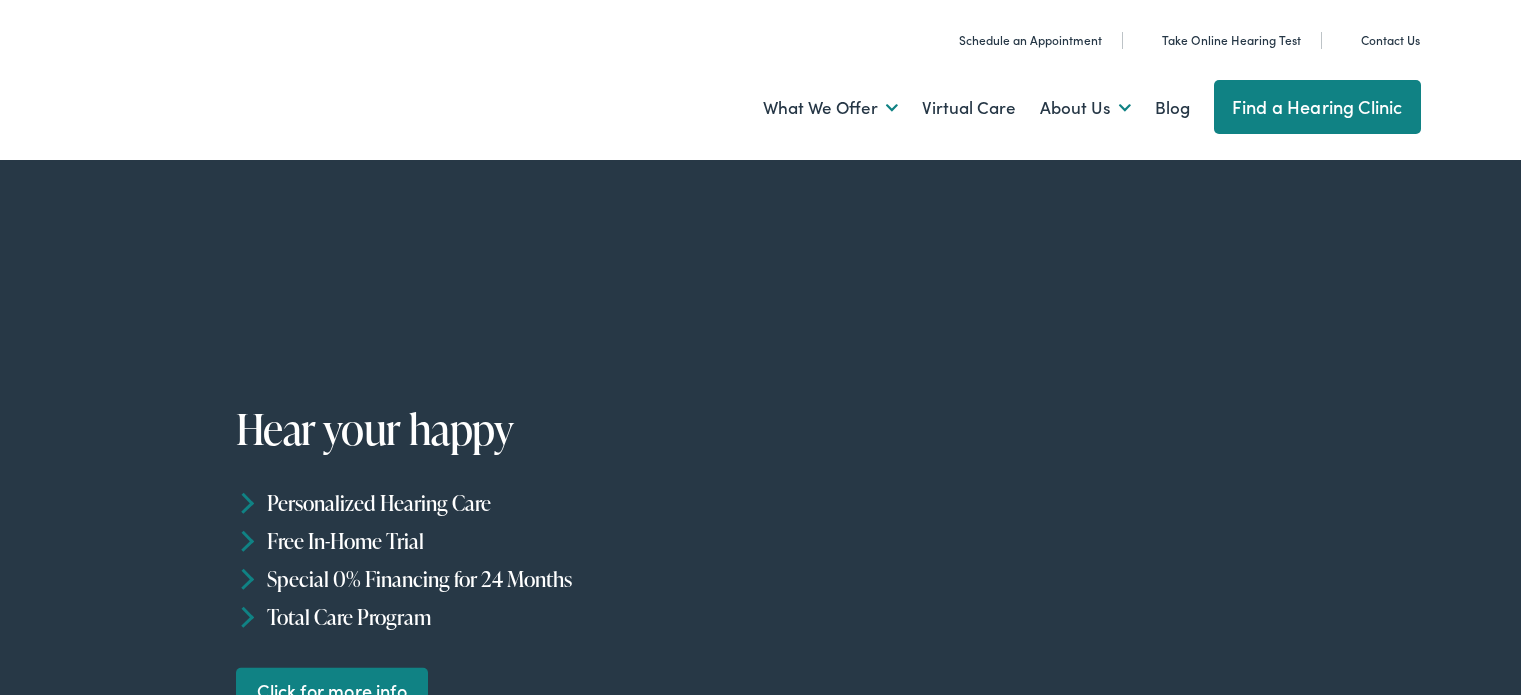 scroll, scrollTop: 0, scrollLeft: 0, axis: both 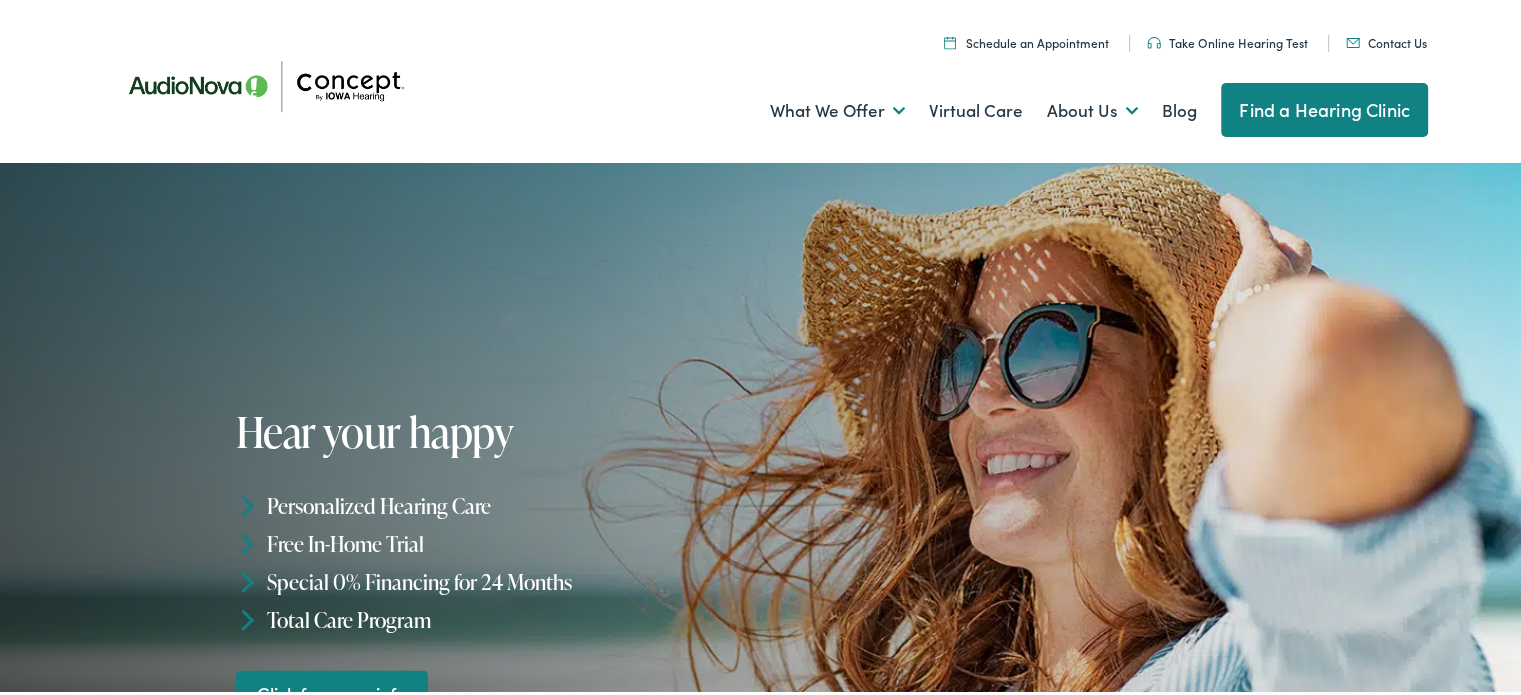 click on "Schedule an Appointment" at bounding box center (1026, 39) 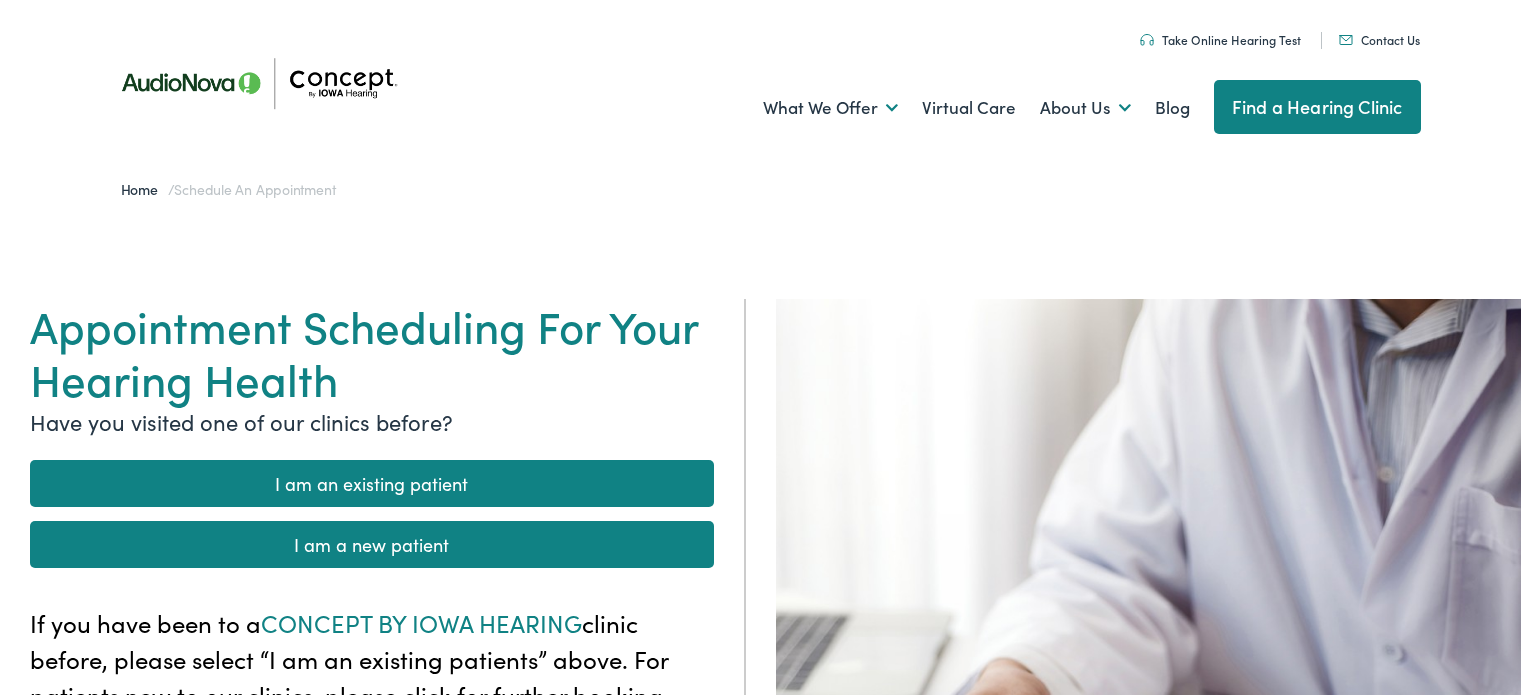 scroll, scrollTop: 0, scrollLeft: 0, axis: both 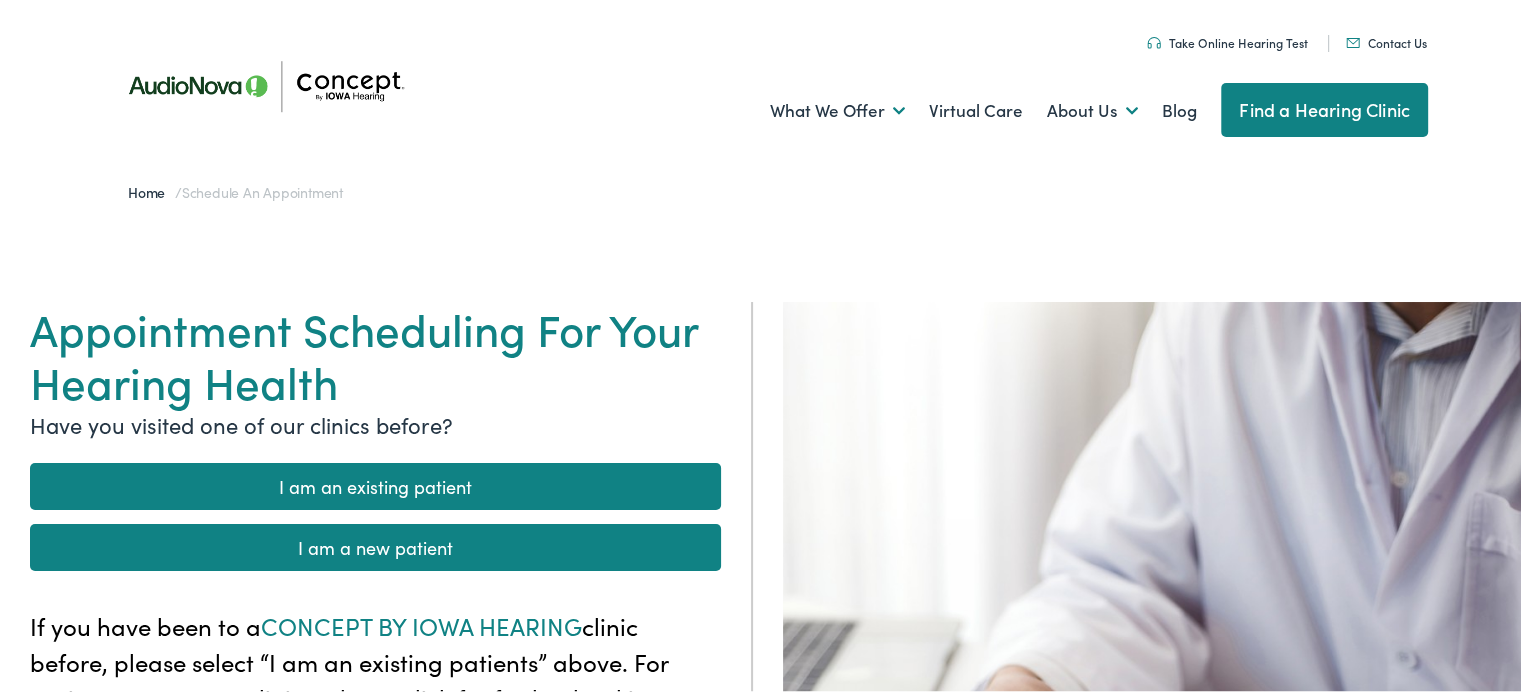 click on "I am a new patient" at bounding box center (375, 544) 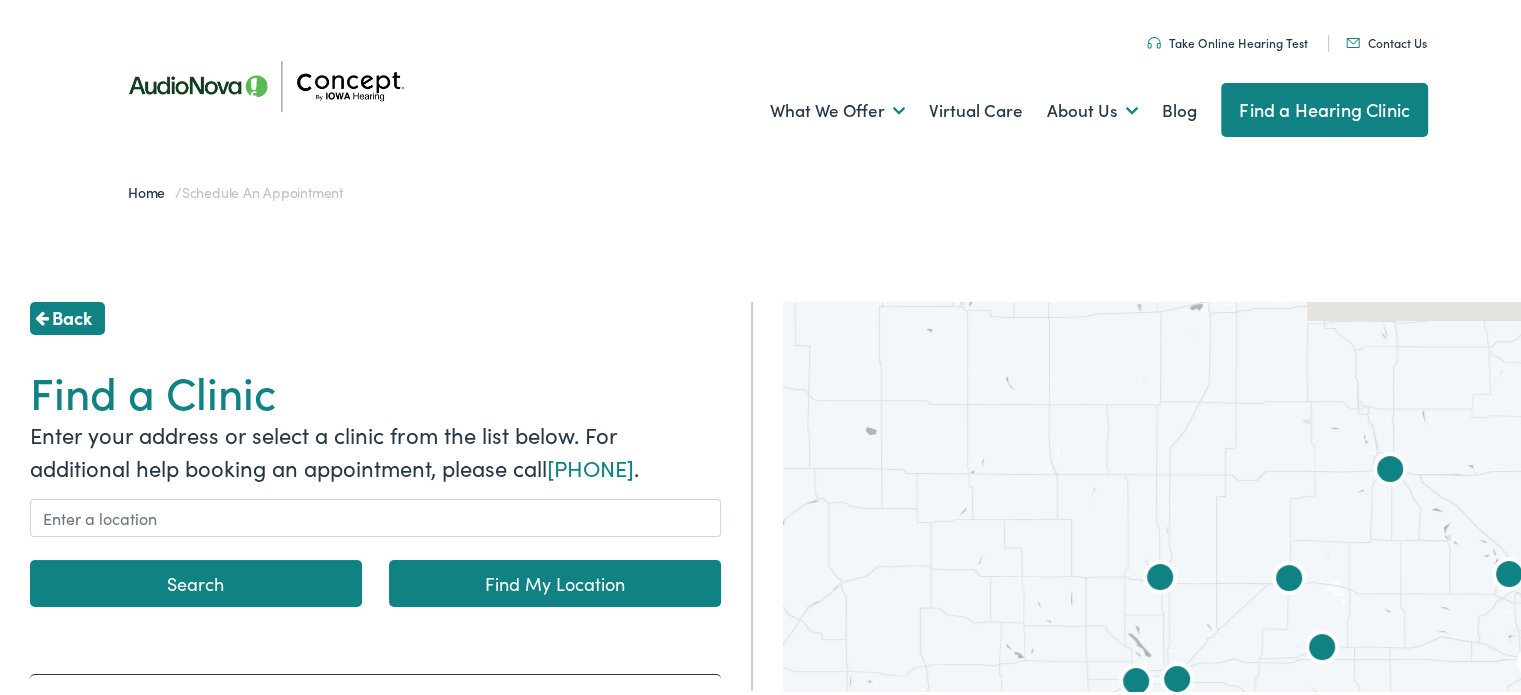 scroll, scrollTop: 200, scrollLeft: 0, axis: vertical 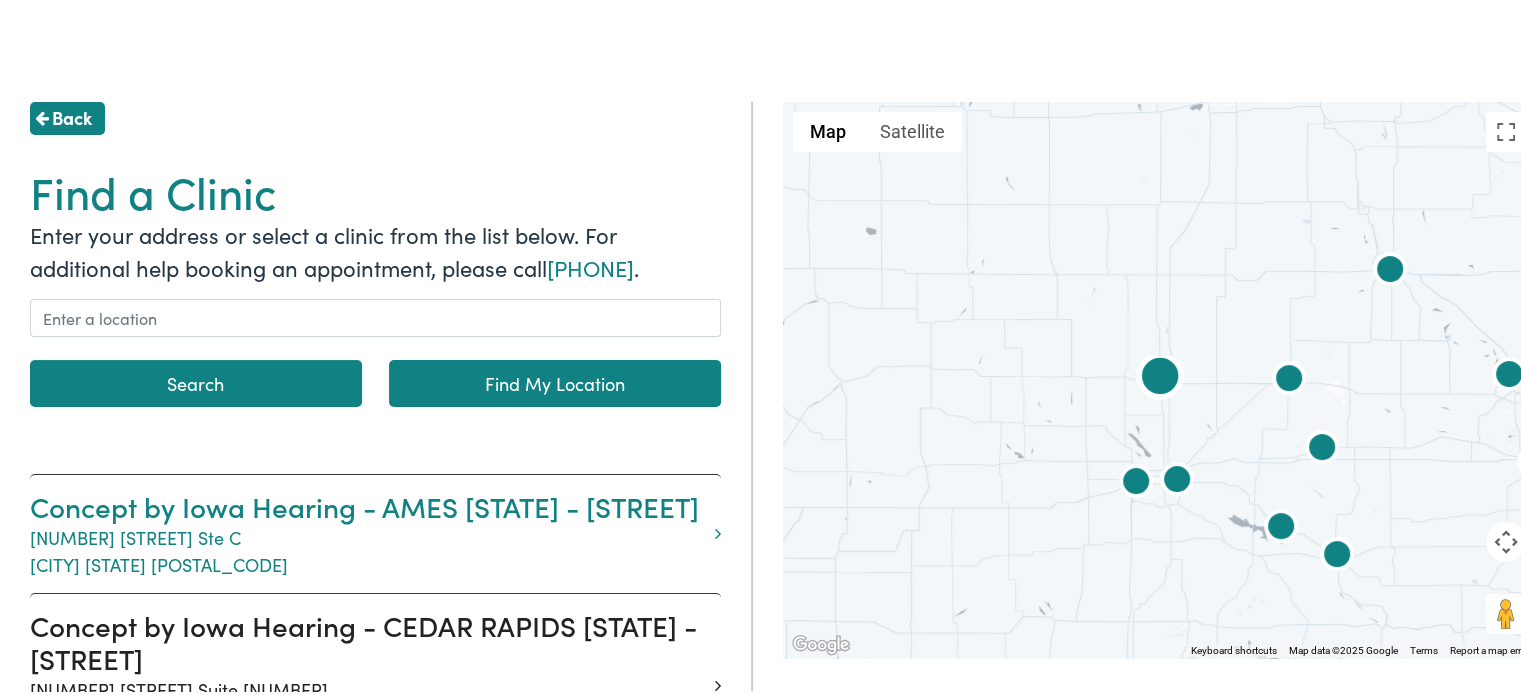click on "Concept by Iowa Hearing - AMES IA - S WALNUT" at bounding box center [368, 504] 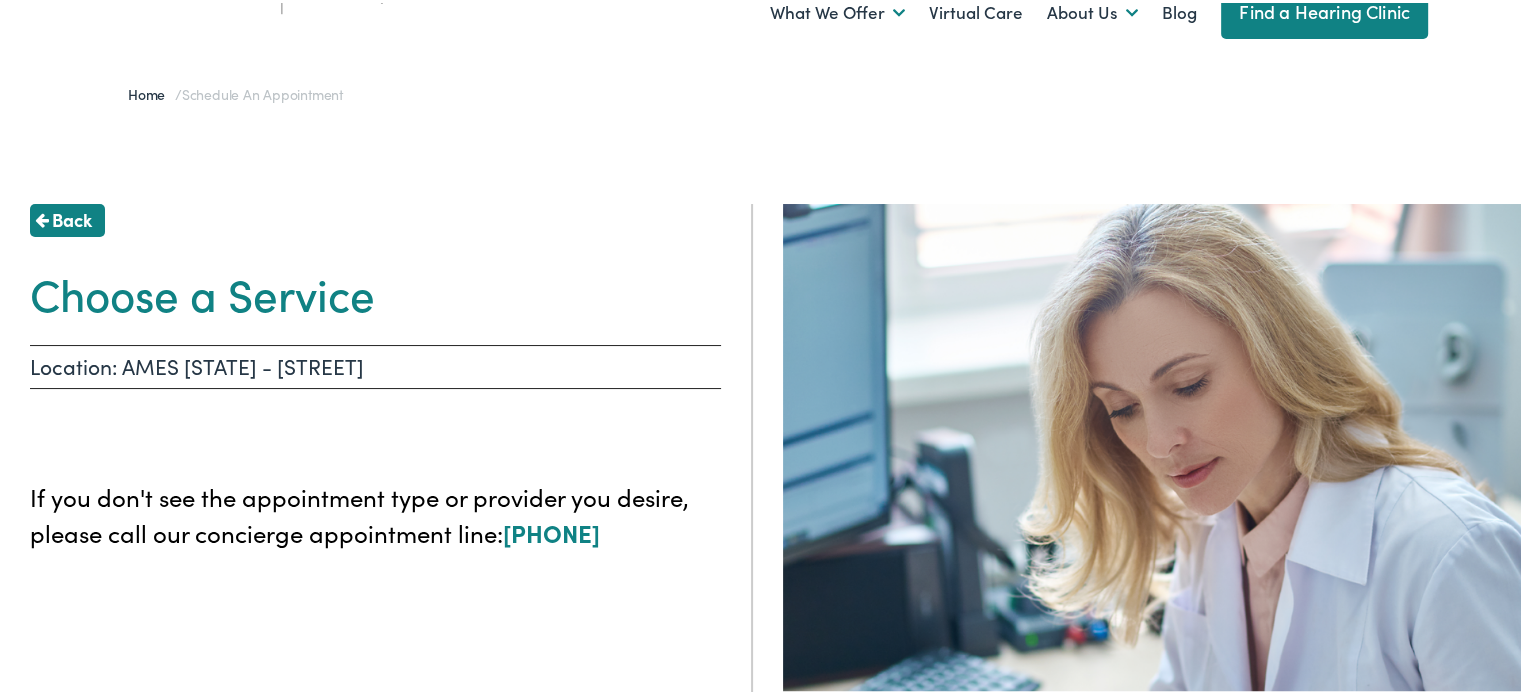 scroll, scrollTop: 0, scrollLeft: 0, axis: both 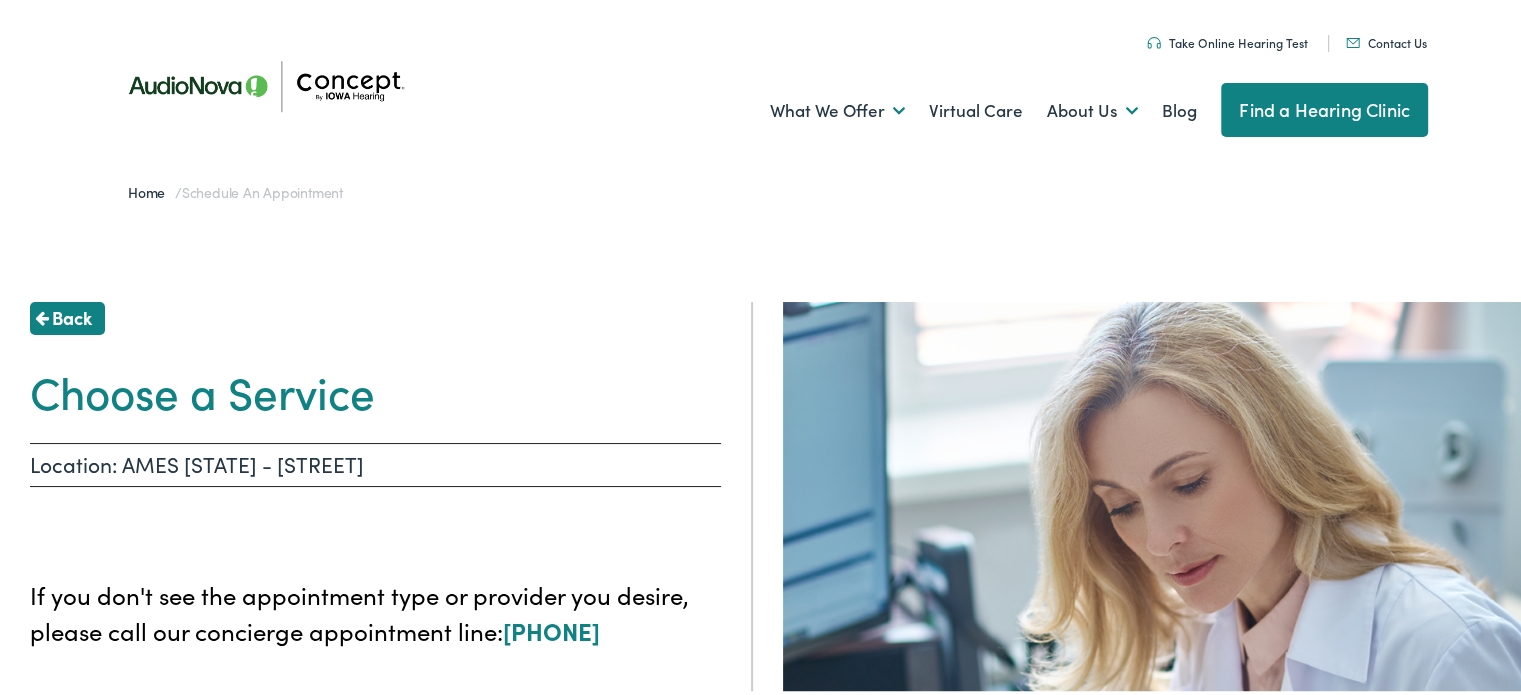 click at bounding box center [42, 315] 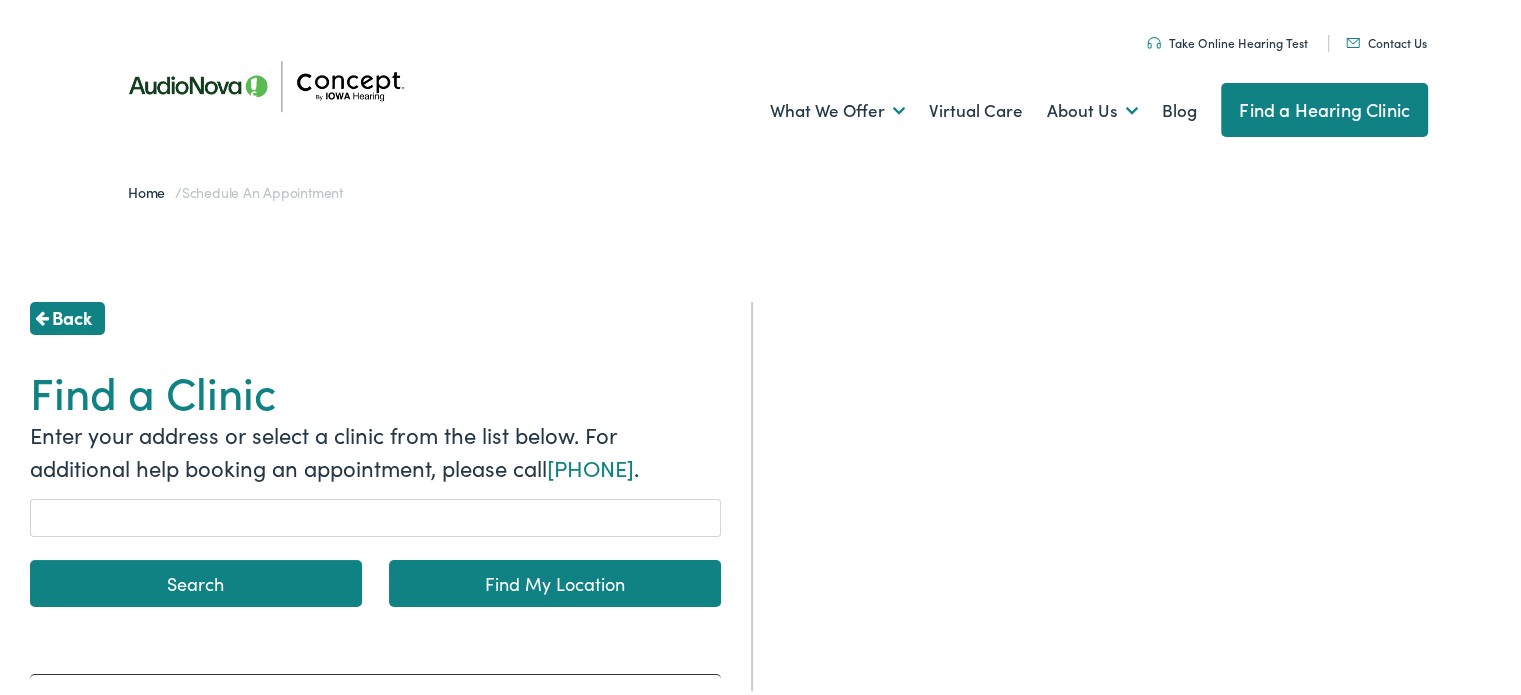 scroll, scrollTop: 300, scrollLeft: 0, axis: vertical 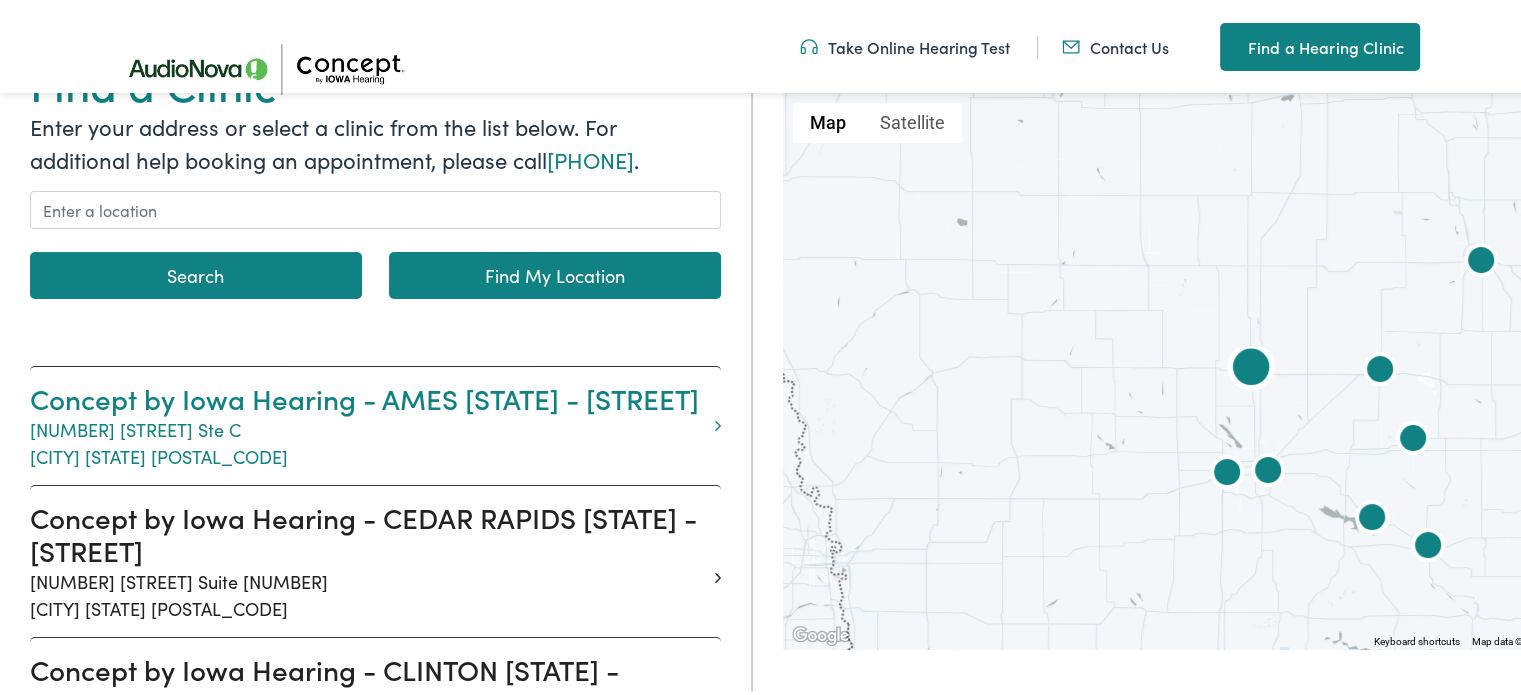 click on "Concept by Iowa Hearing - AMES IA - S WALNUT" at bounding box center (368, 396) 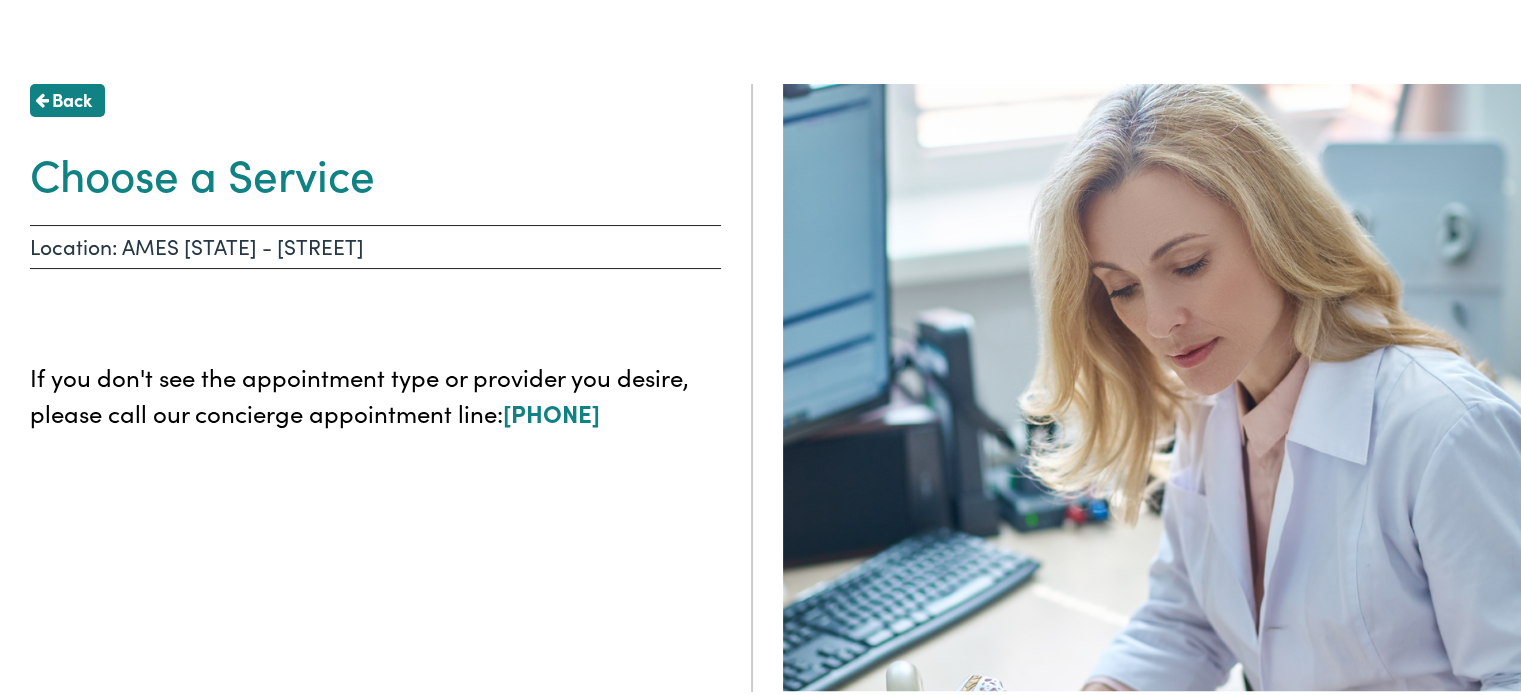 scroll, scrollTop: 0, scrollLeft: 0, axis: both 